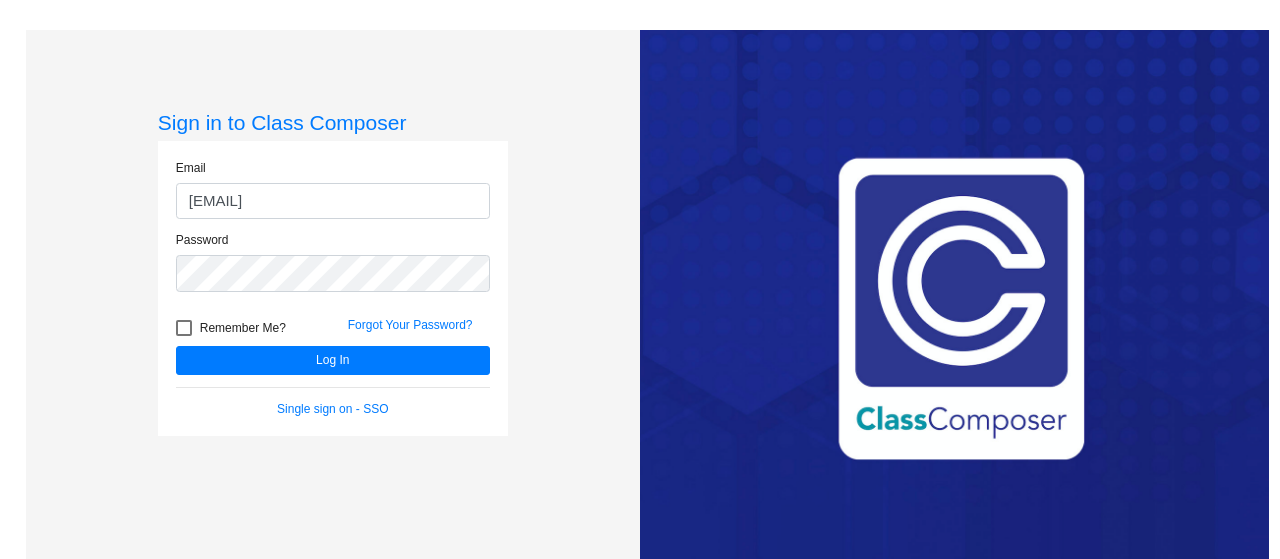 scroll, scrollTop: 0, scrollLeft: 0, axis: both 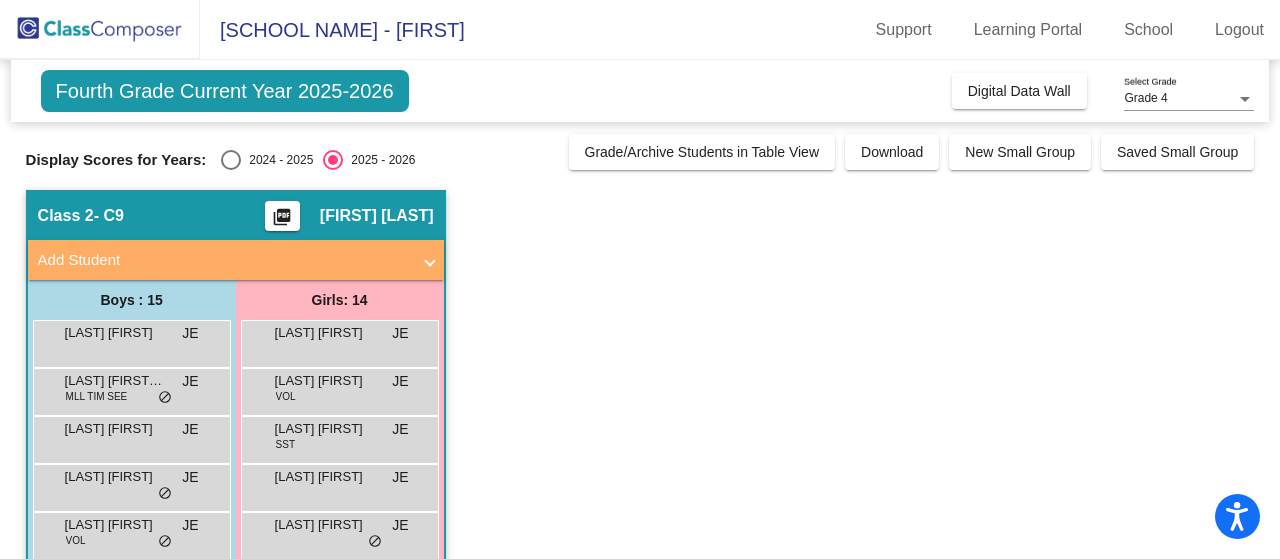 click at bounding box center [231, 160] 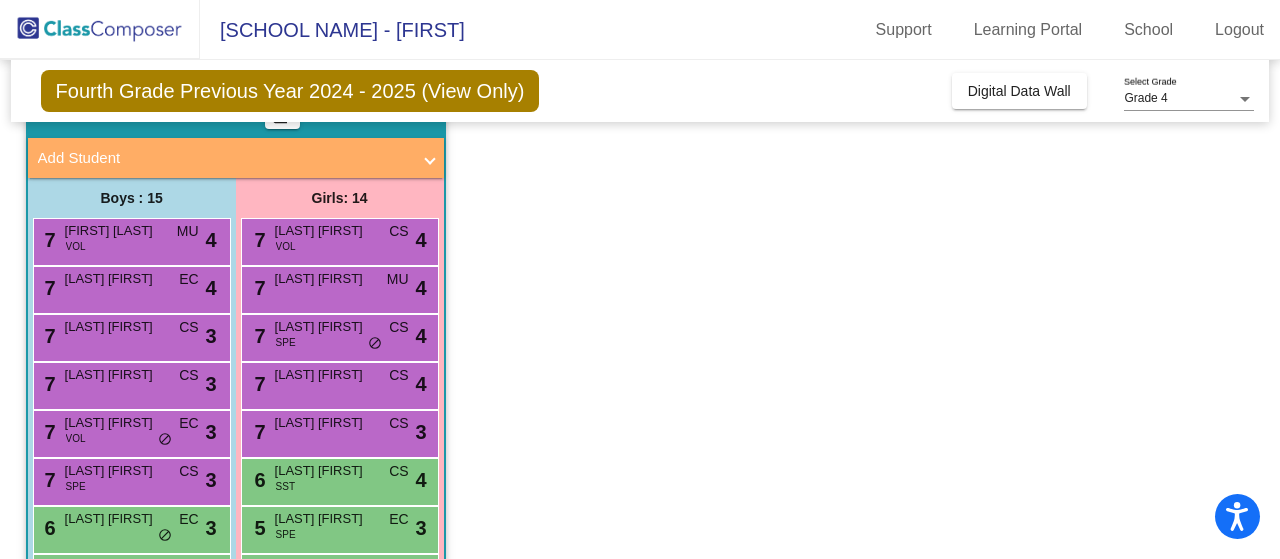 scroll, scrollTop: 0, scrollLeft: 0, axis: both 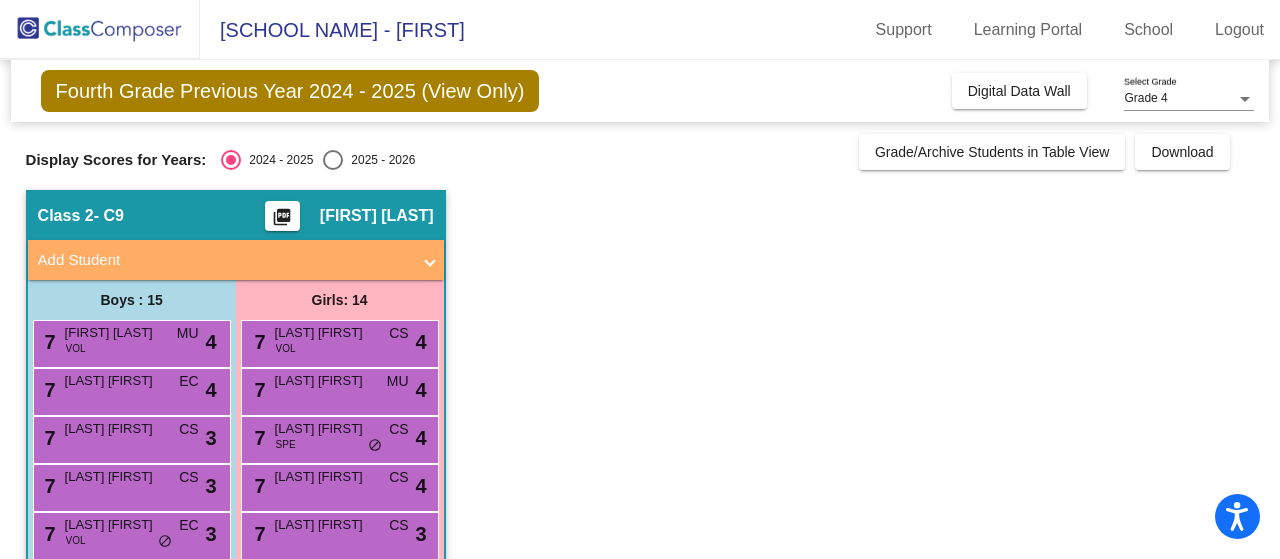 click on "picture_as_pdf" 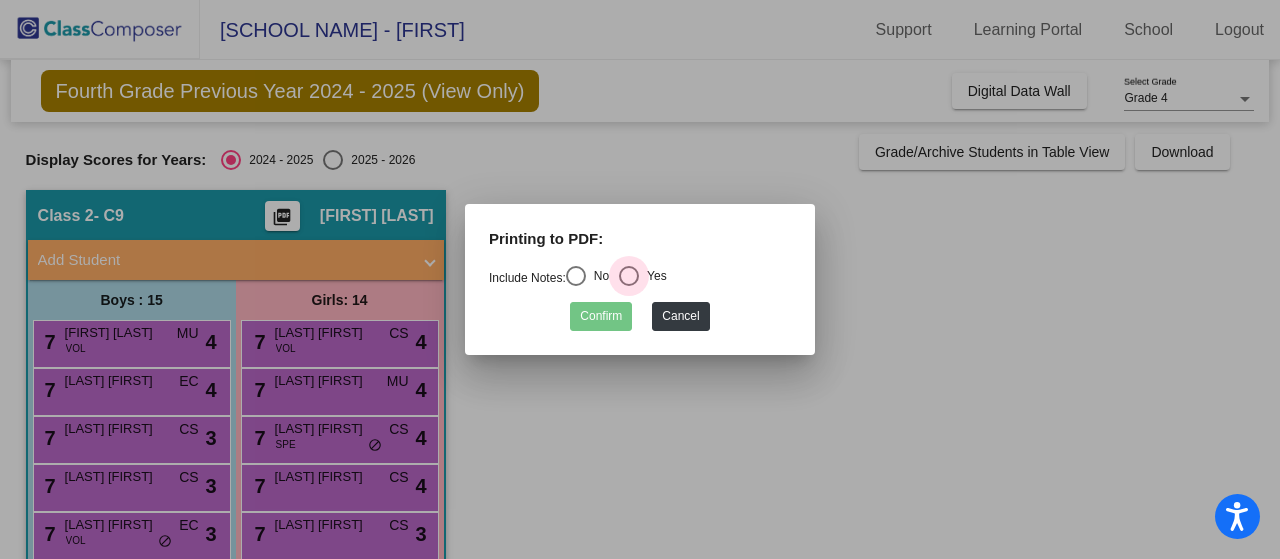 click at bounding box center [629, 276] 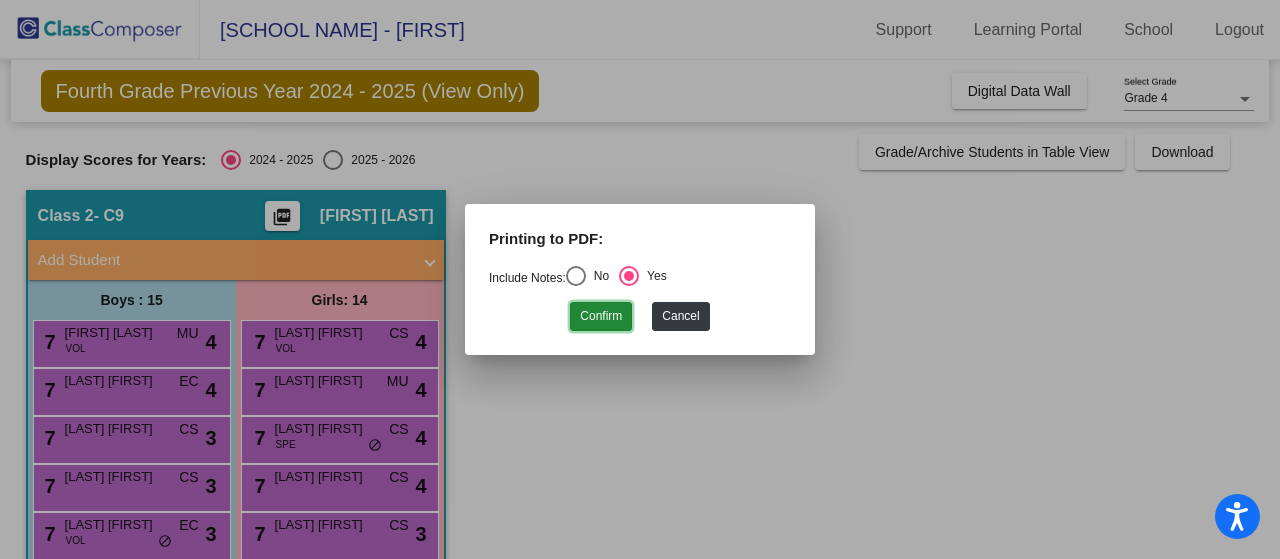 click on "Confirm" at bounding box center [601, 316] 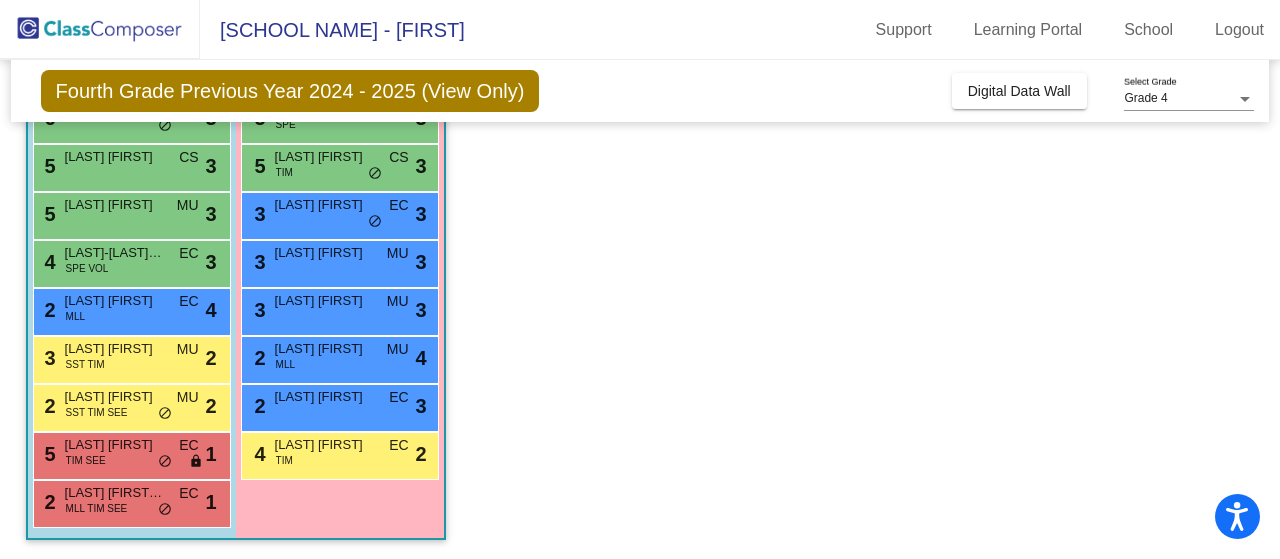 scroll, scrollTop: 0, scrollLeft: 0, axis: both 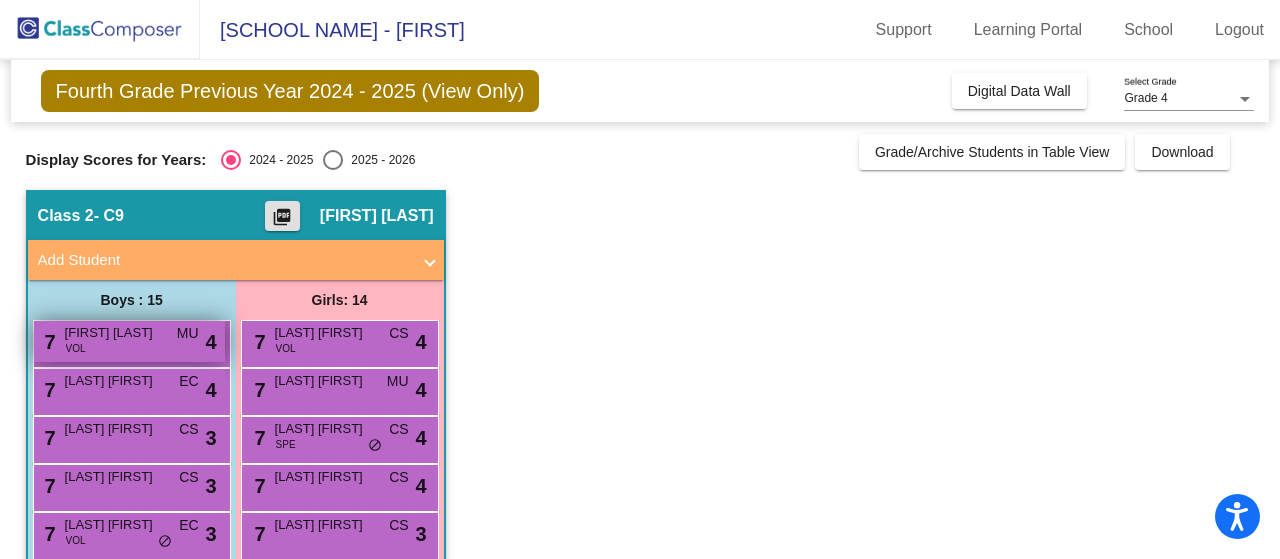 click on "7 Junier Cameron VOL MU lock do_not_disturb_alt 4" at bounding box center [129, 341] 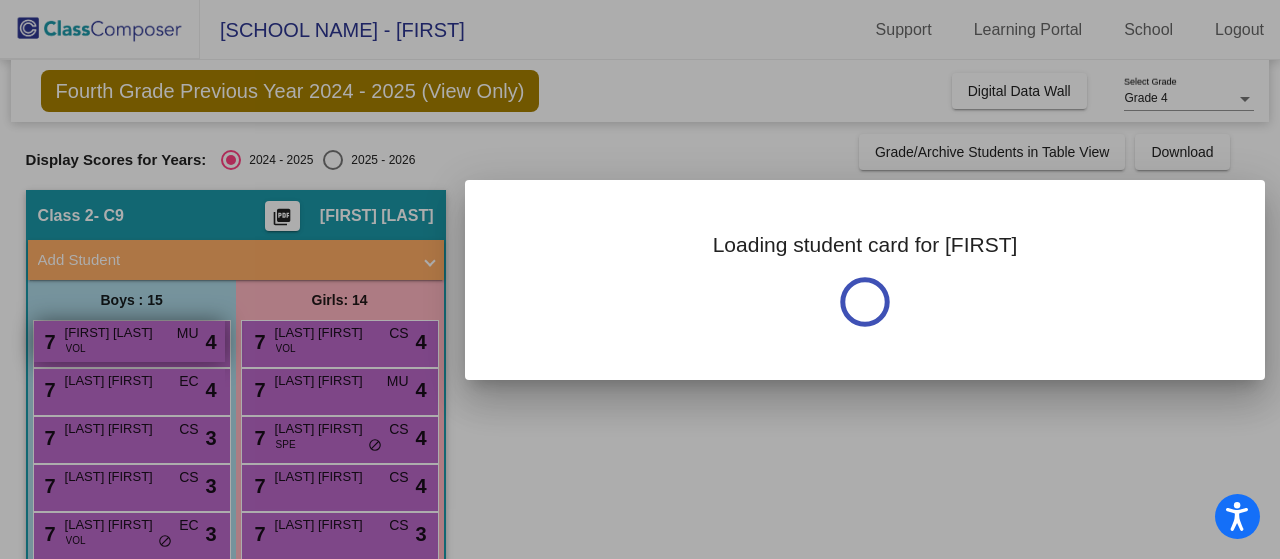 click at bounding box center [640, 279] 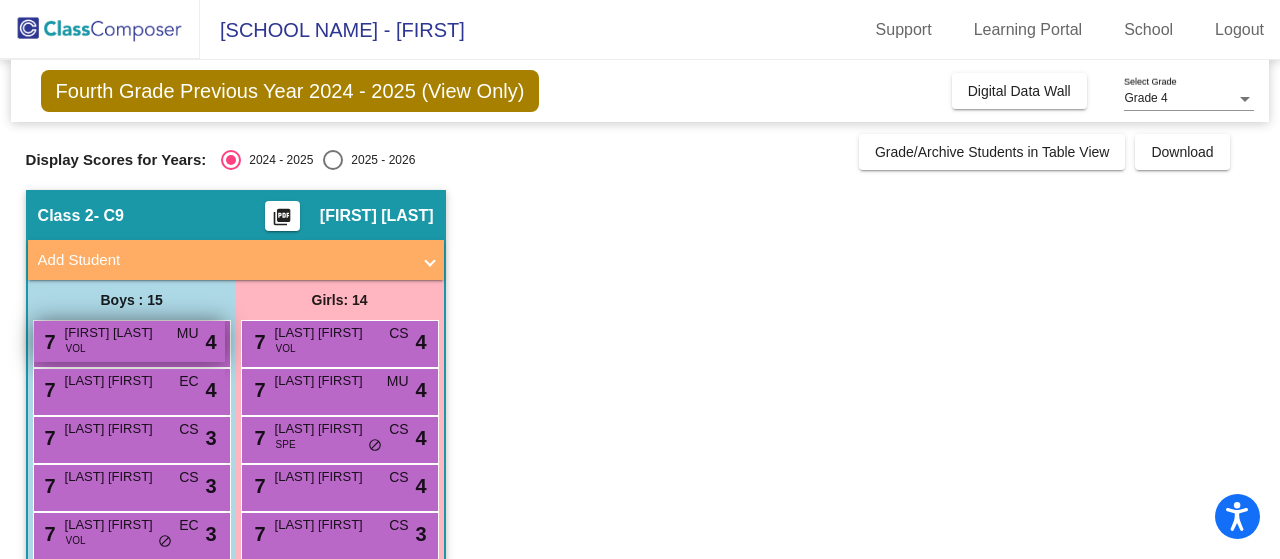 click on "7 Junier Cameron VOL MU lock do_not_disturb_alt 4" at bounding box center (129, 341) 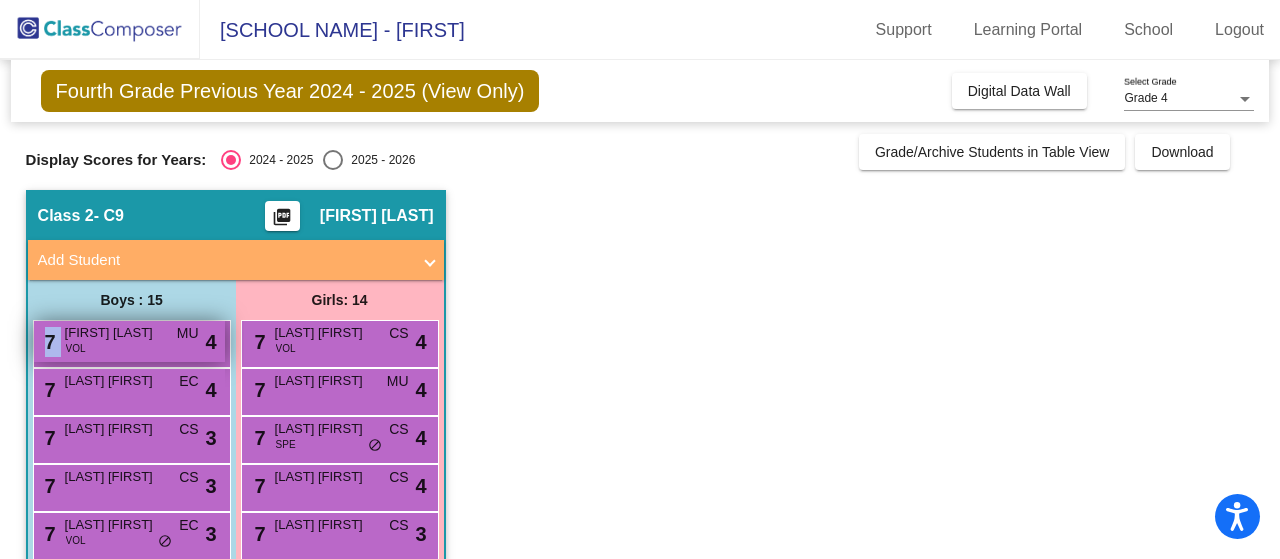 click on "7 Junier Cameron VOL MU lock do_not_disturb_alt 4" at bounding box center (129, 341) 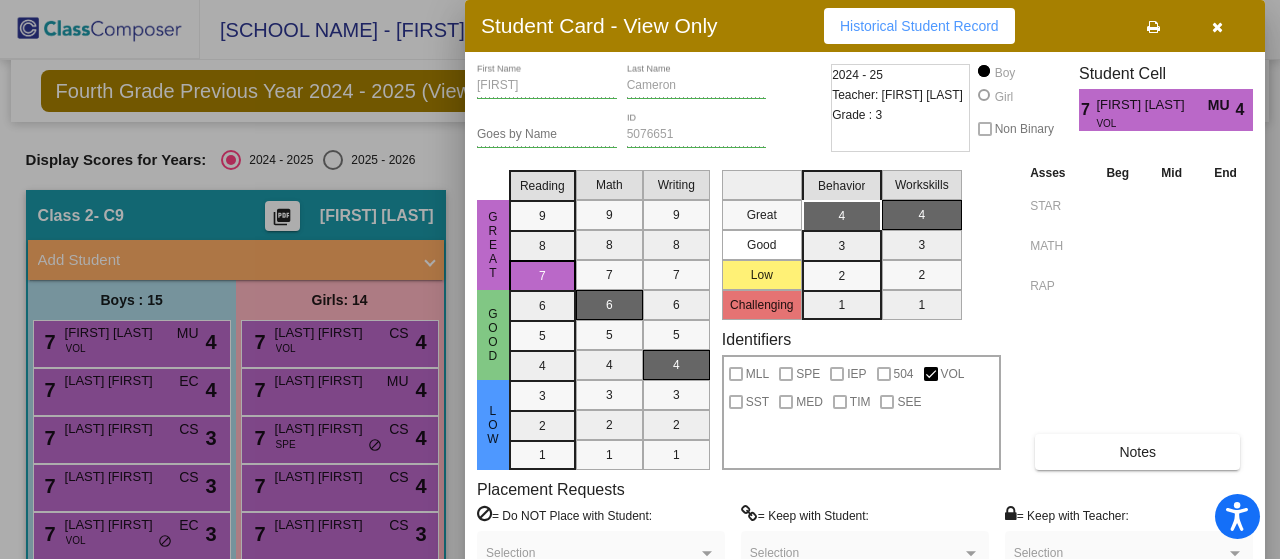 drag, startPoint x: 1268, startPoint y: 227, endPoint x: 1279, endPoint y: 161, distance: 66.910385 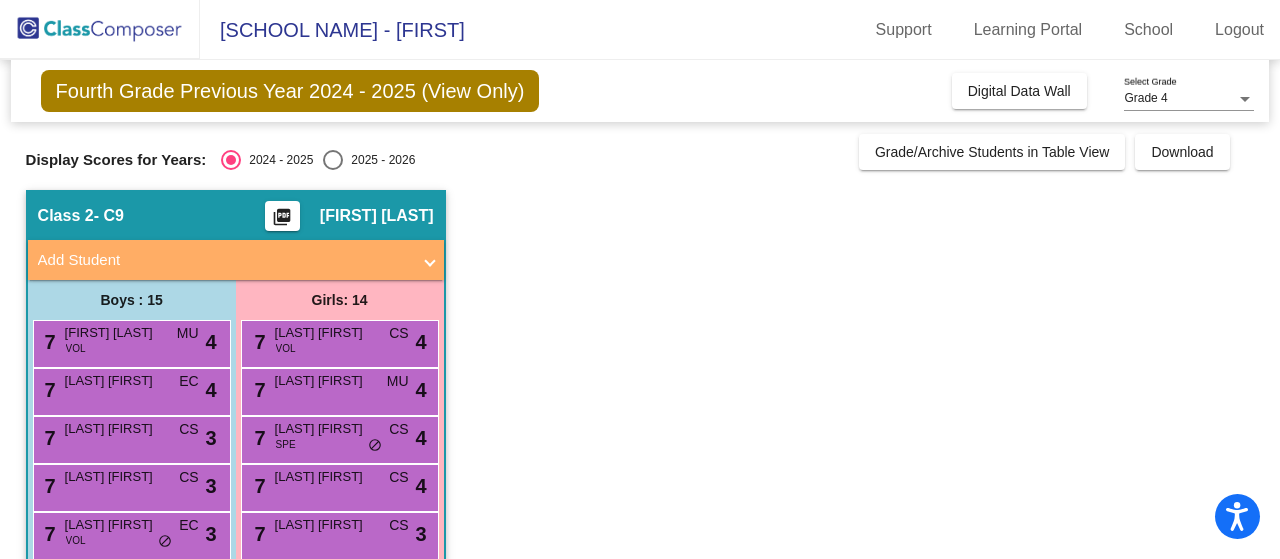 click on "picture_as_pdf" 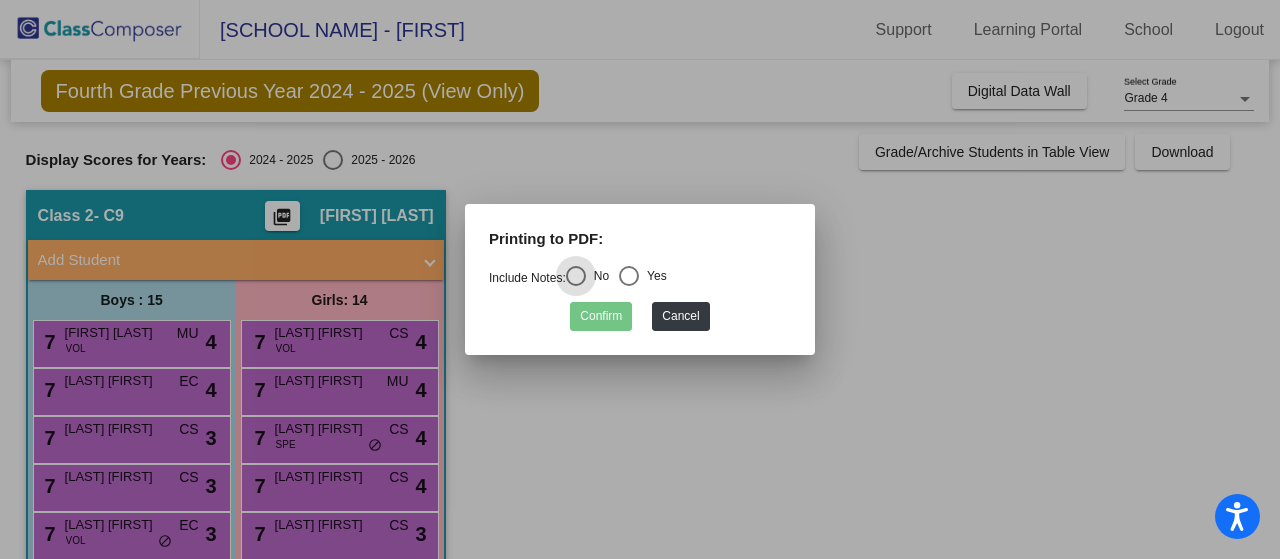 click at bounding box center [629, 276] 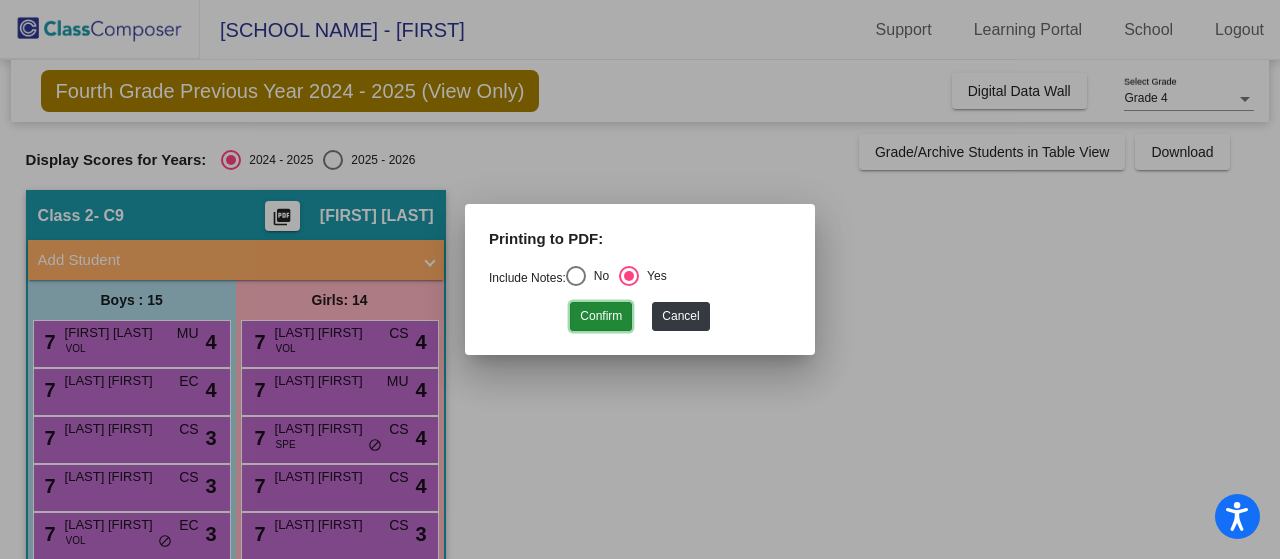 click on "Confirm" at bounding box center [601, 316] 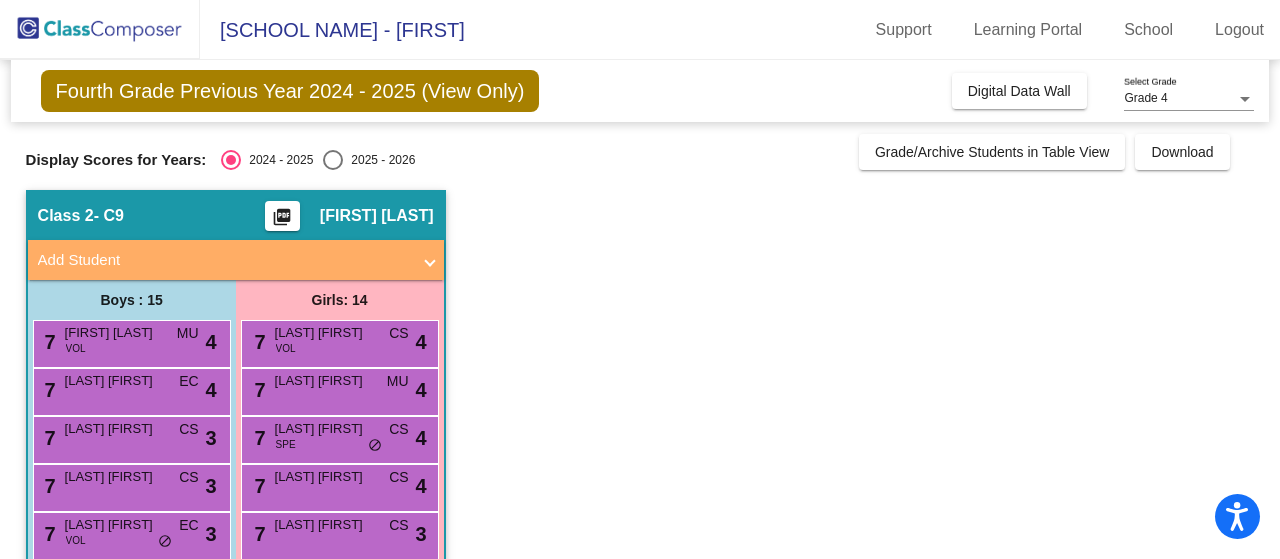 click on "Fourth Grade Previous Year 2024 - 2025 (View Only)" 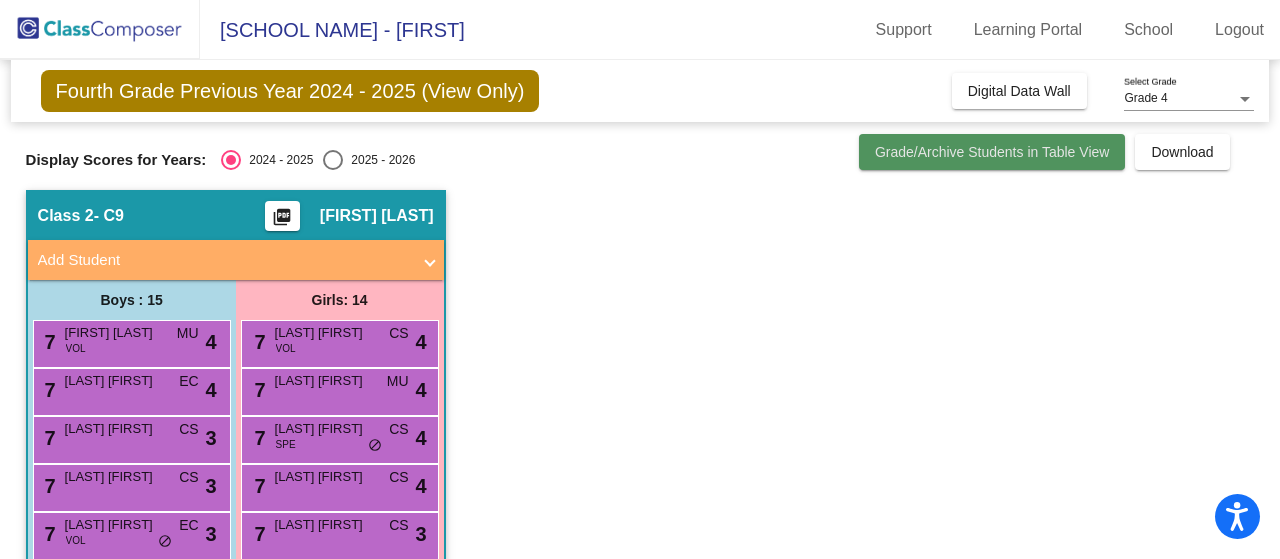 click on "Grade/Archive Students in Table View" 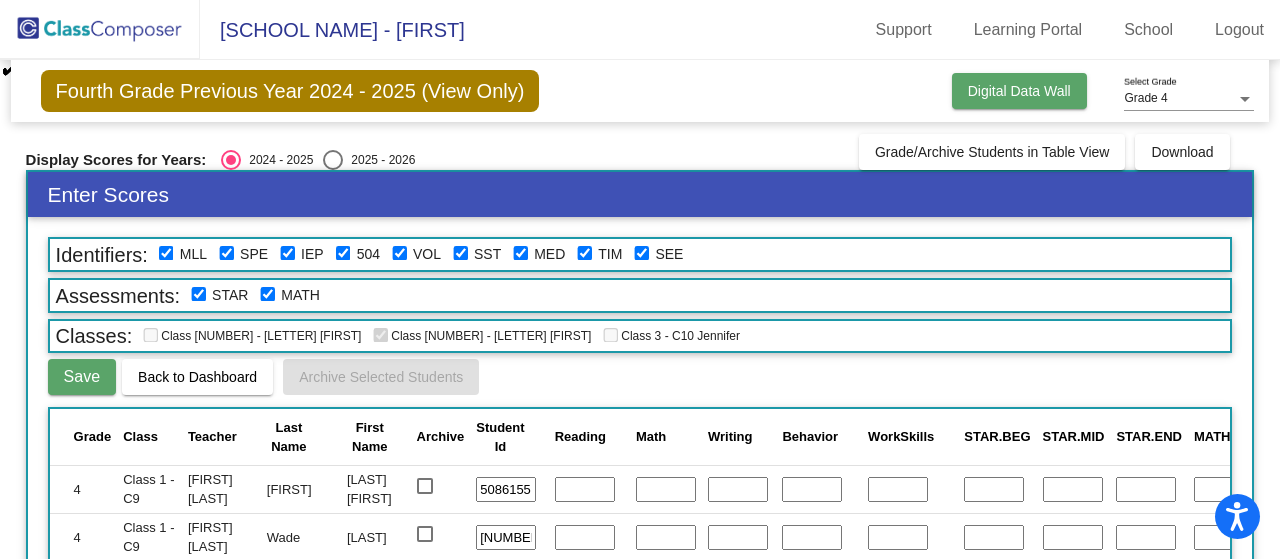 drag, startPoint x: 995, startPoint y: 102, endPoint x: 1021, endPoint y: 93, distance: 27.513634 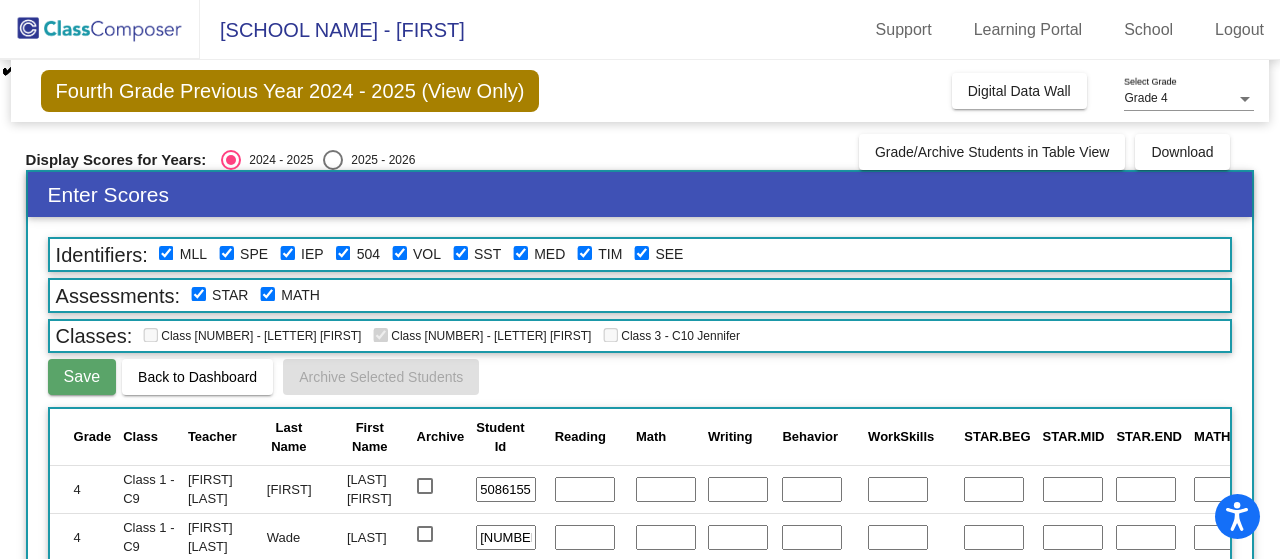 drag, startPoint x: 1056, startPoint y: 97, endPoint x: 640, endPoint y: 90, distance: 416.0589 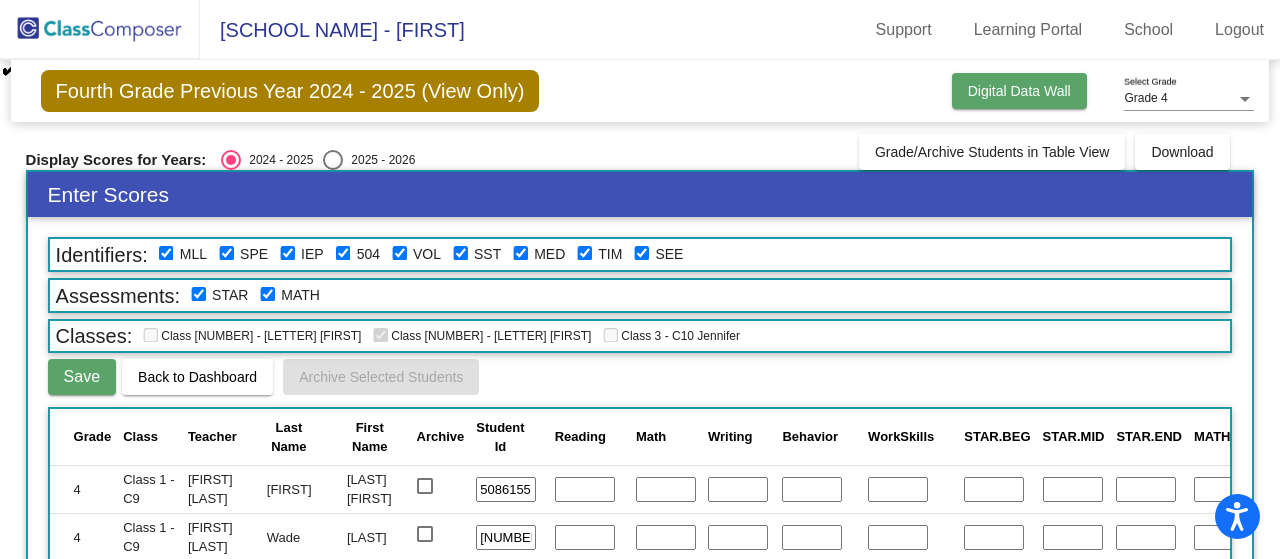 click on "Digital Data Wall" 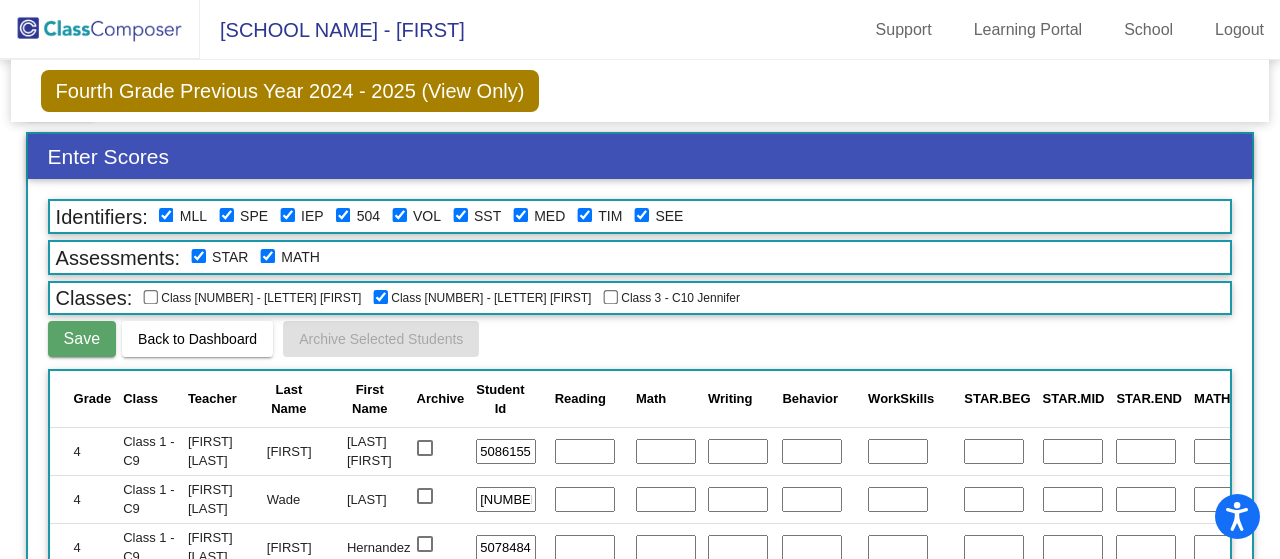 scroll, scrollTop: 37, scrollLeft: 0, axis: vertical 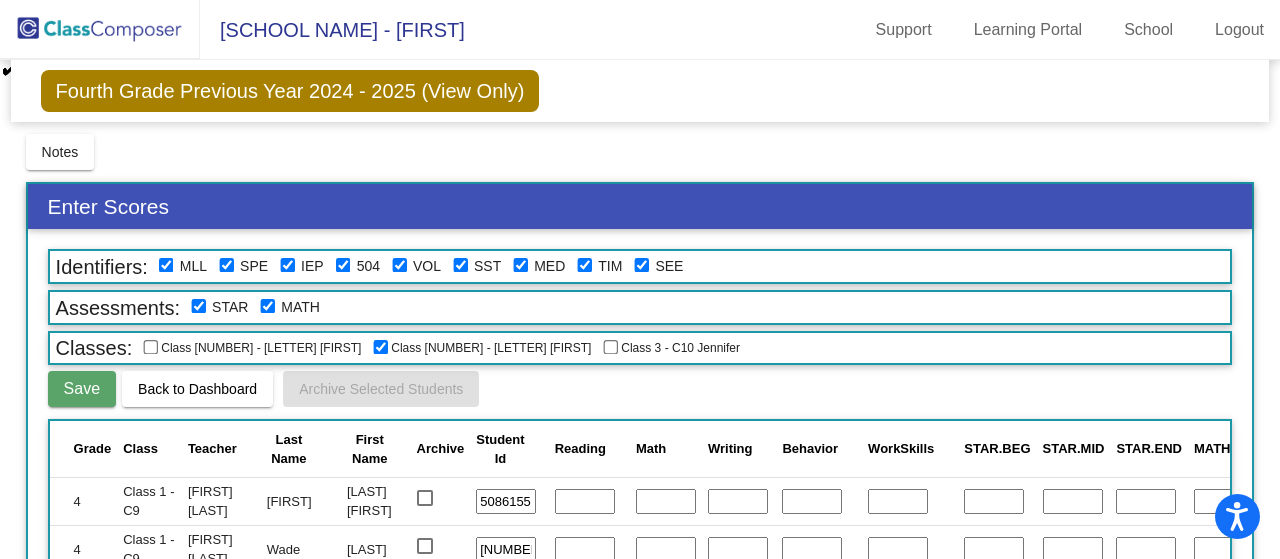 drag, startPoint x: 48, startPoint y: 147, endPoint x: 884, endPoint y: 126, distance: 836.26373 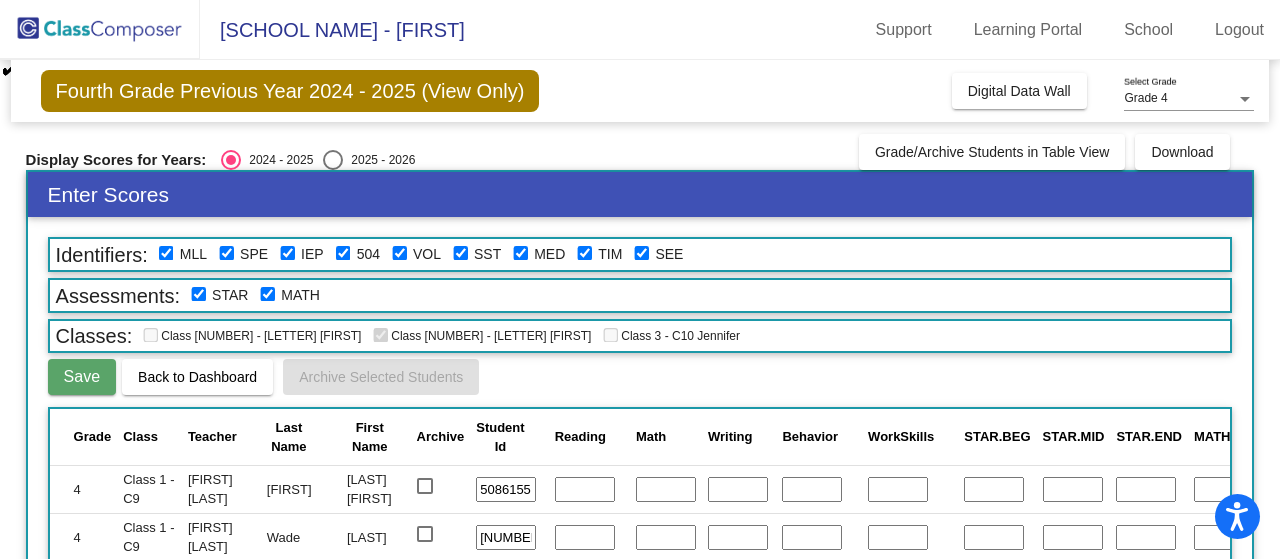 drag, startPoint x: 65, startPoint y: 35, endPoint x: 629, endPoint y: 77, distance: 565.56165 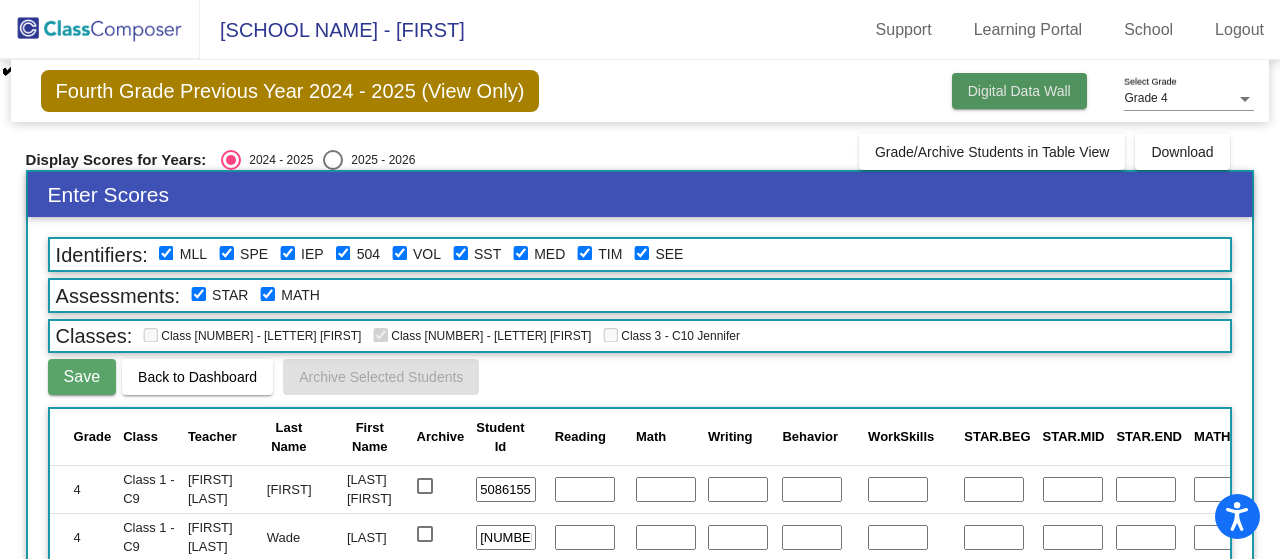 click on "Digital Data Wall" 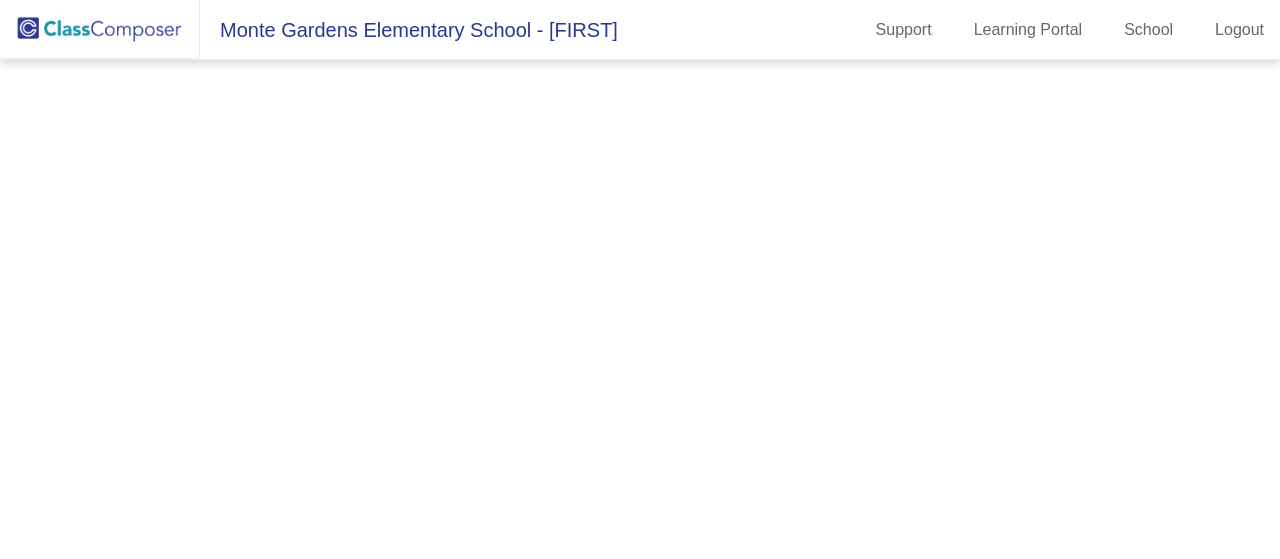 scroll, scrollTop: 0, scrollLeft: 0, axis: both 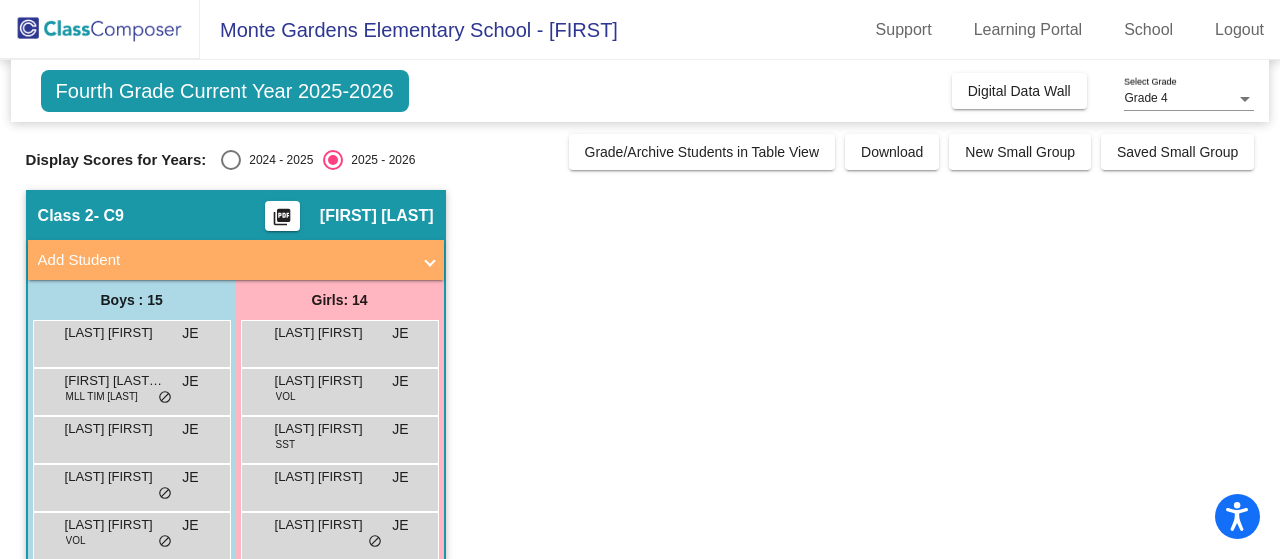 click at bounding box center (231, 160) 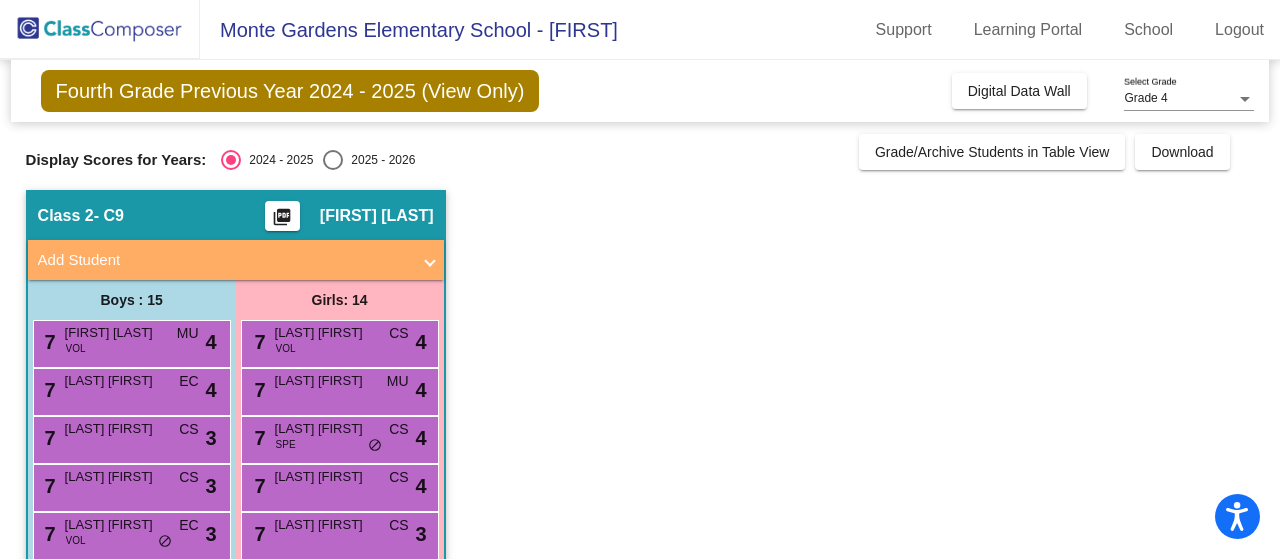 click on "Fourth Grade Previous Year 2024 - 2025 (View Only)" 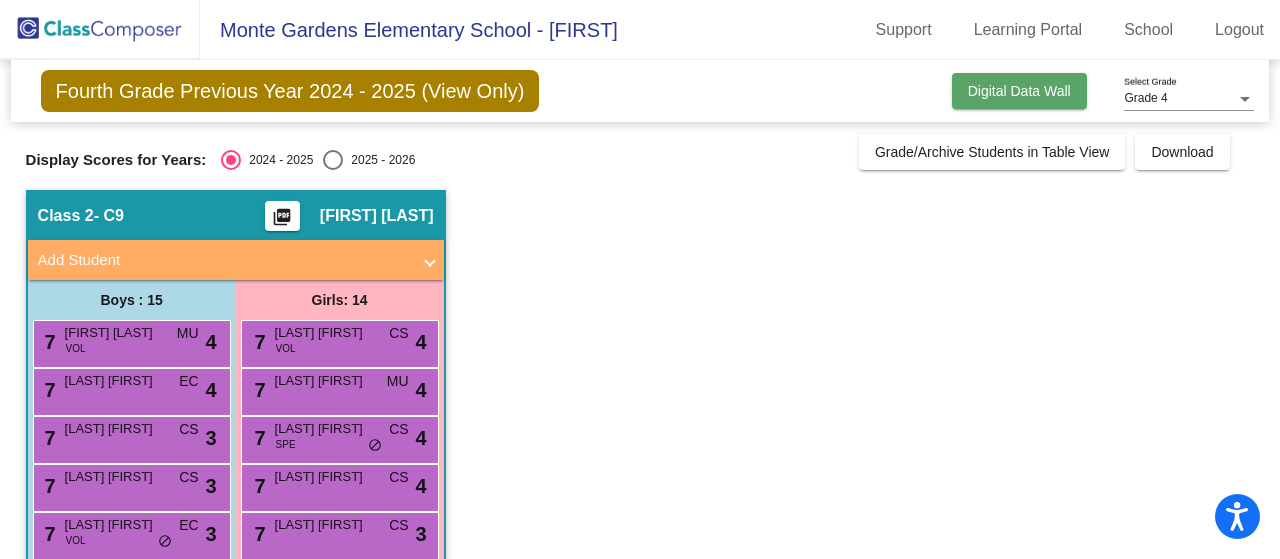 click on "Digital Data Wall" 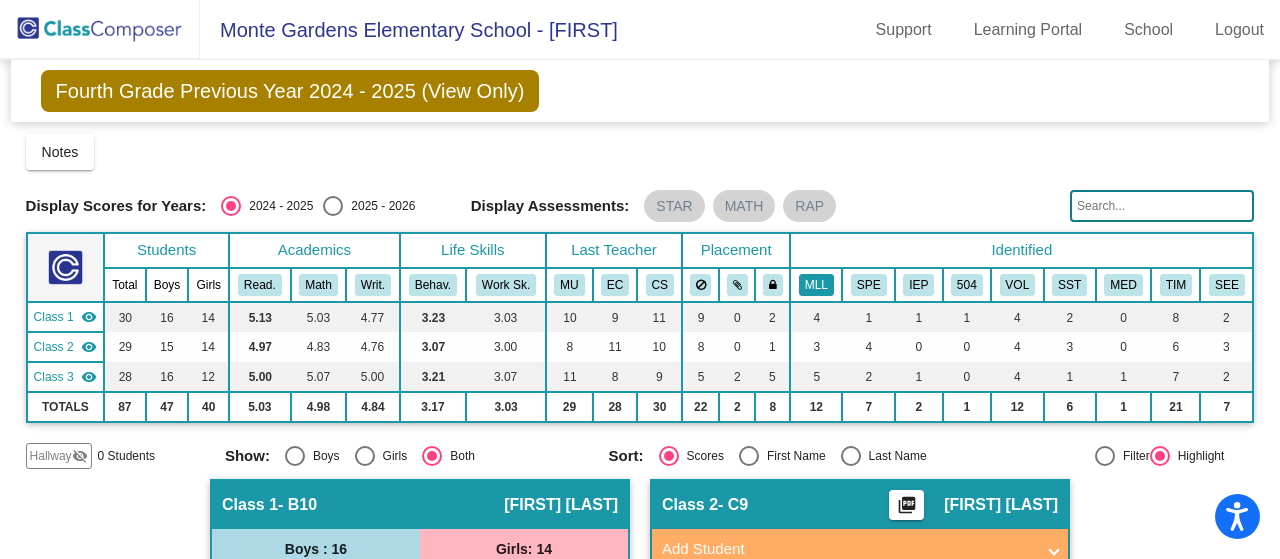 click on "MLL" 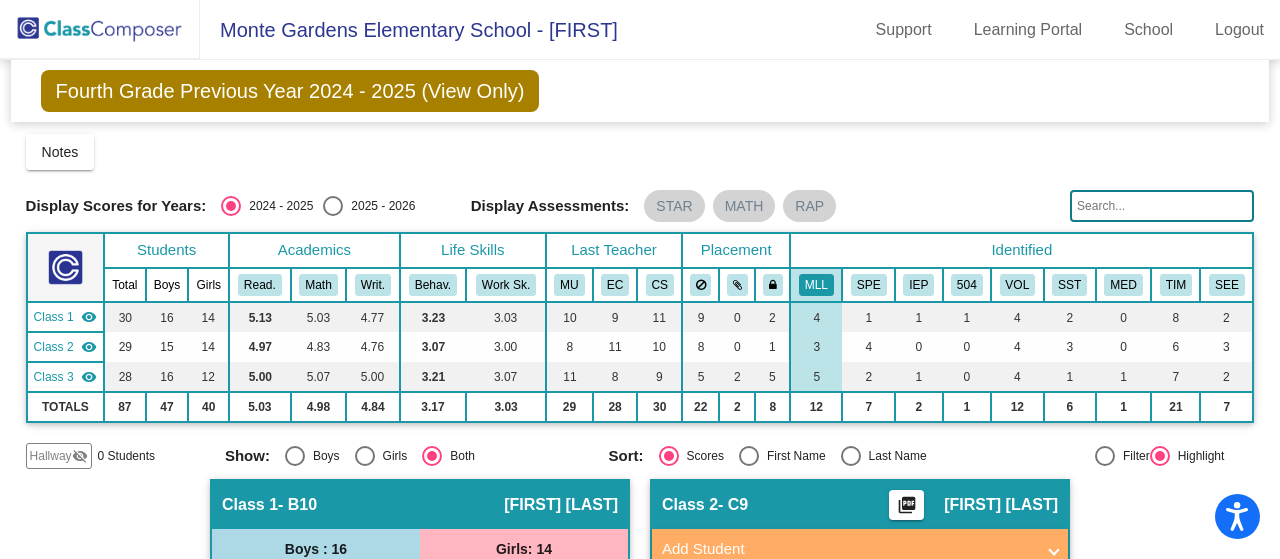 drag, startPoint x: 814, startPoint y: 282, endPoint x: 735, endPoint y: 141, distance: 161.62302 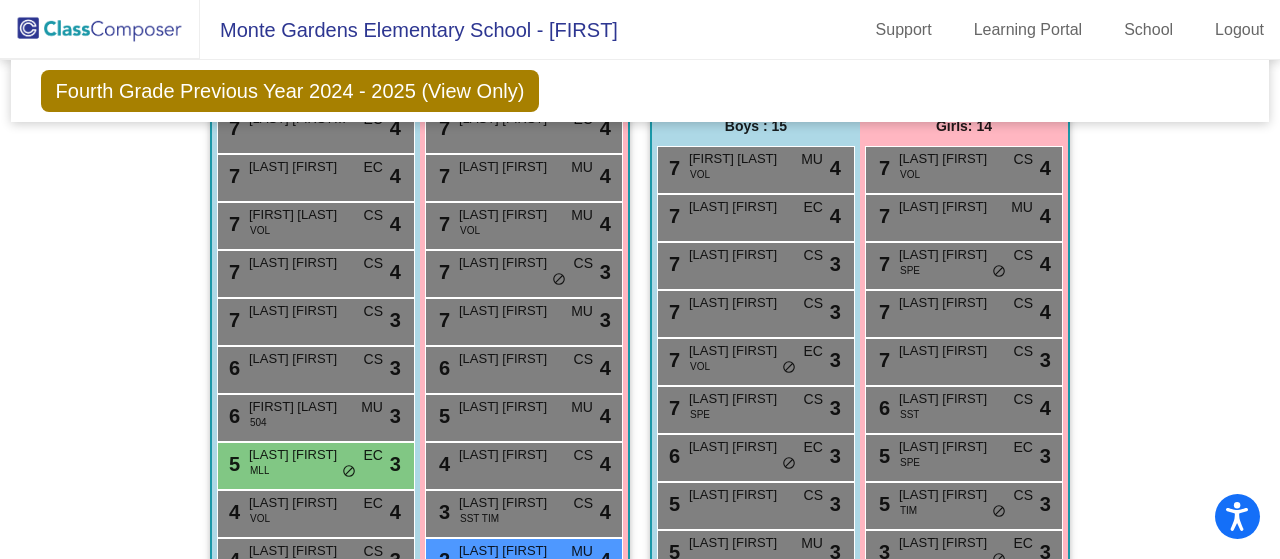 scroll, scrollTop: 442, scrollLeft: 0, axis: vertical 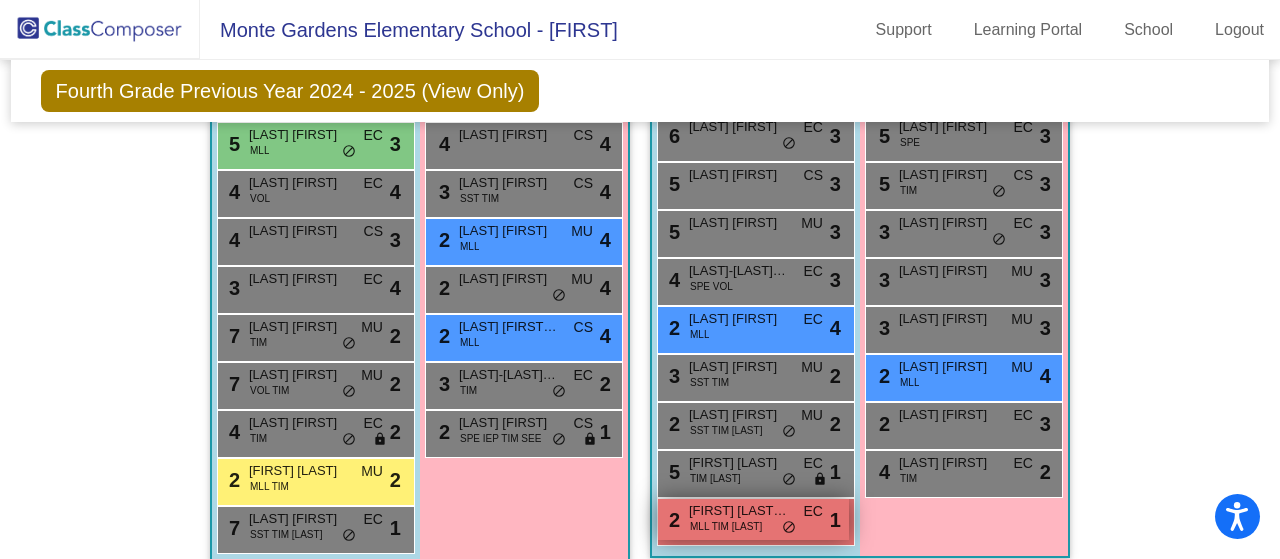 click on "[FIRST] [LAST] [LAST]" at bounding box center [739, 511] 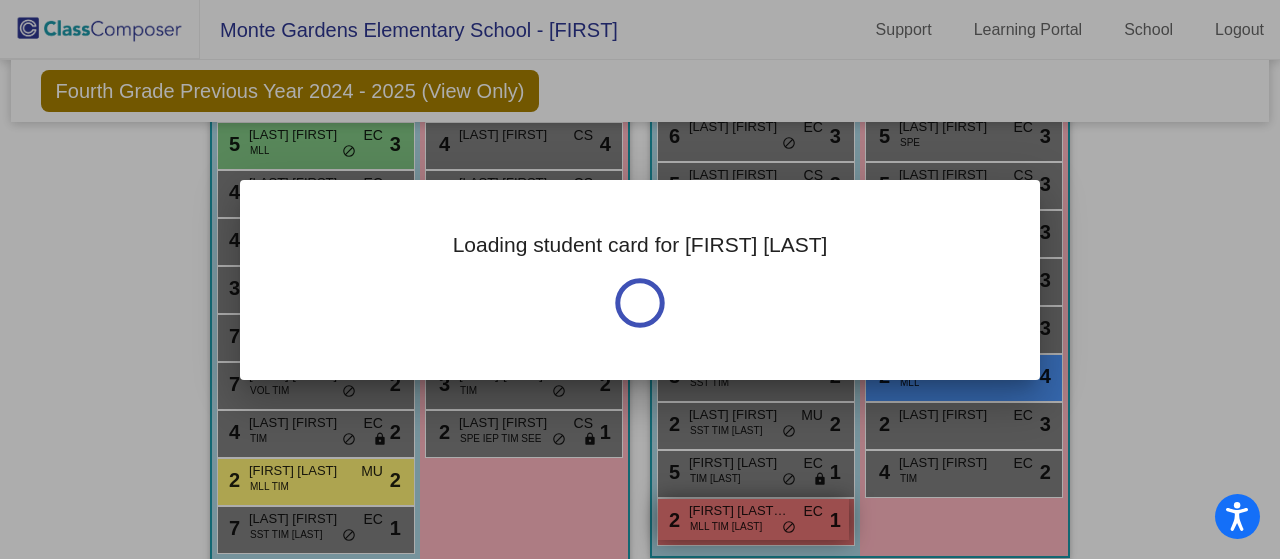 click at bounding box center [640, 279] 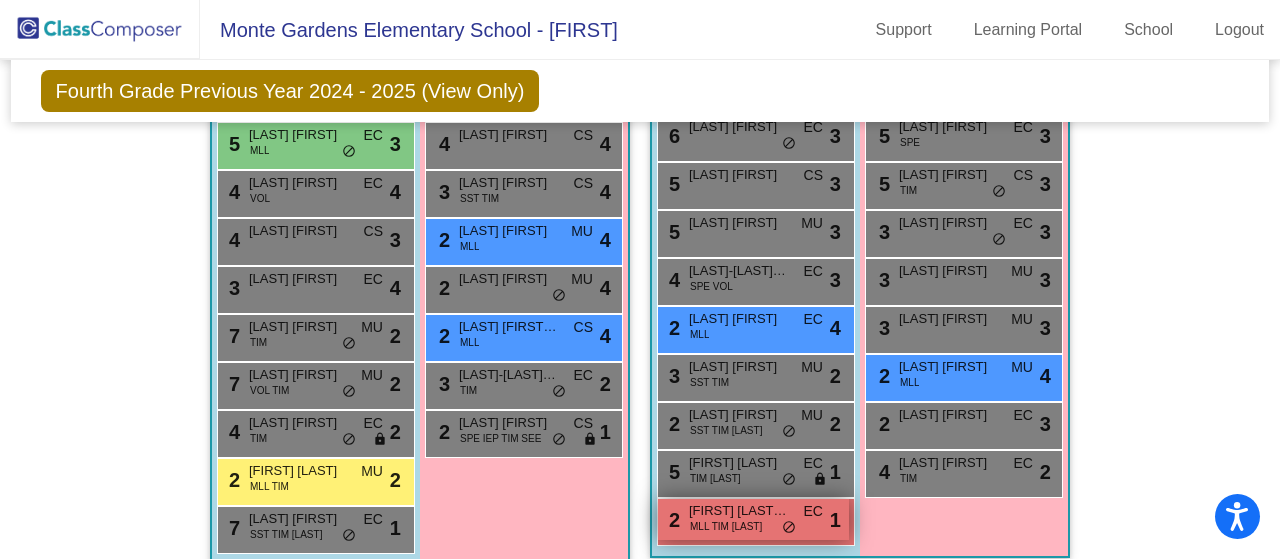 drag, startPoint x: 711, startPoint y: 507, endPoint x: 693, endPoint y: 510, distance: 18.248287 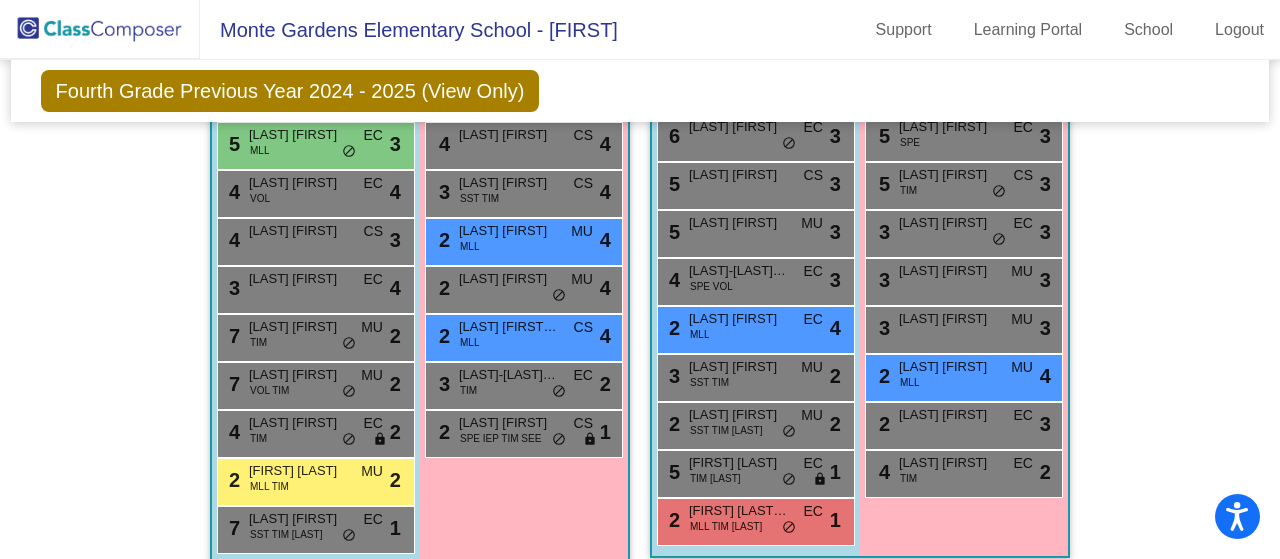 drag, startPoint x: 693, startPoint y: 510, endPoint x: 641, endPoint y: 529, distance: 55.362442 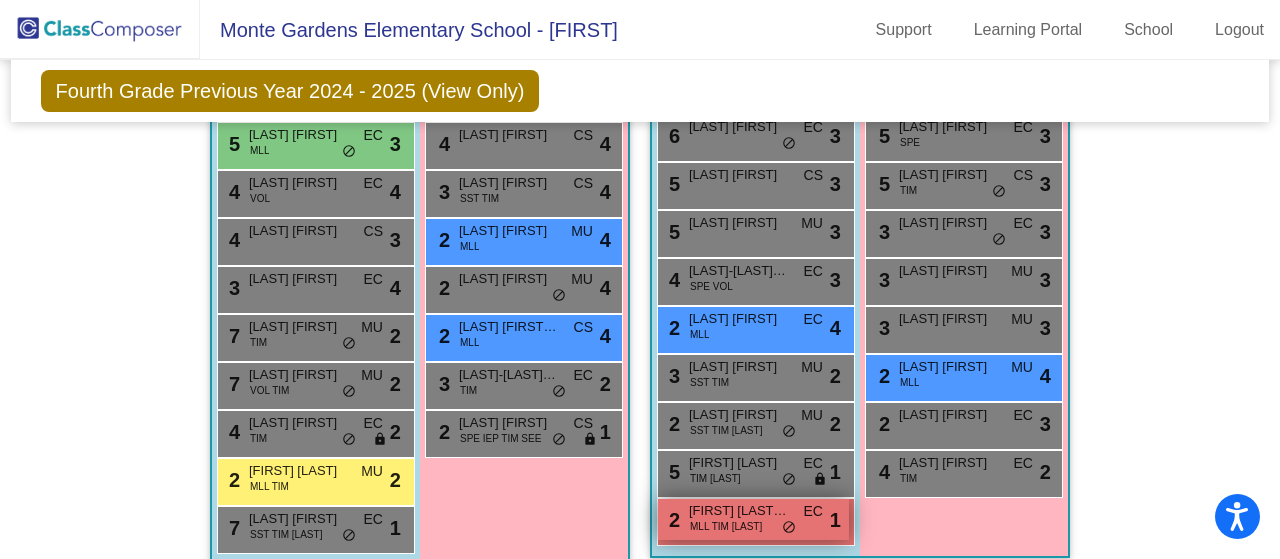 click on "[FIRST] [LAST] [LAST]" at bounding box center (739, 511) 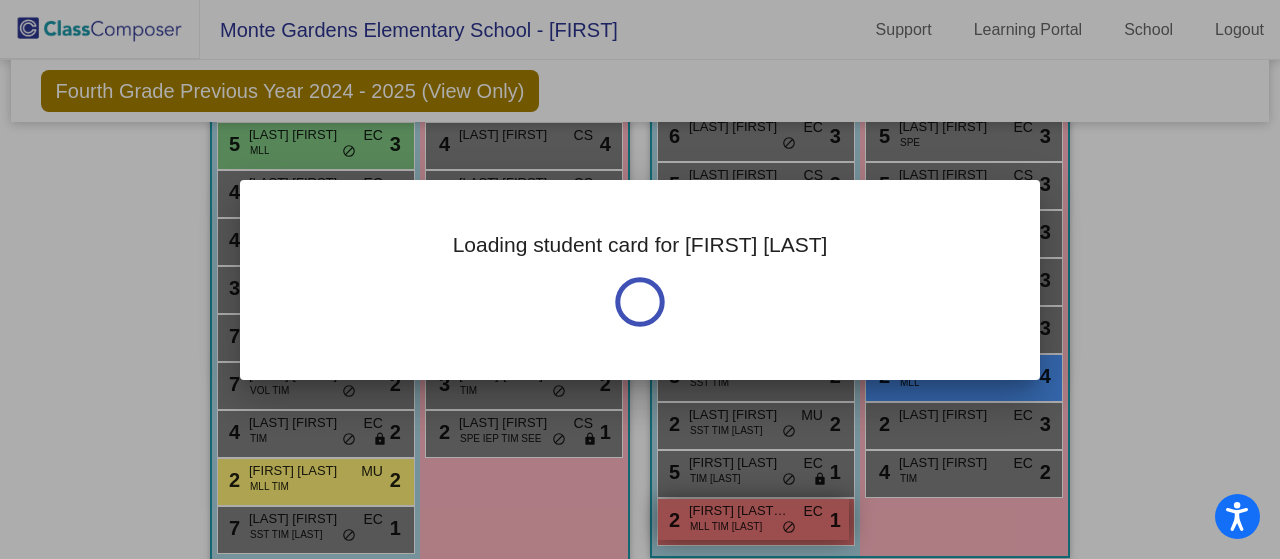 click at bounding box center (640, 279) 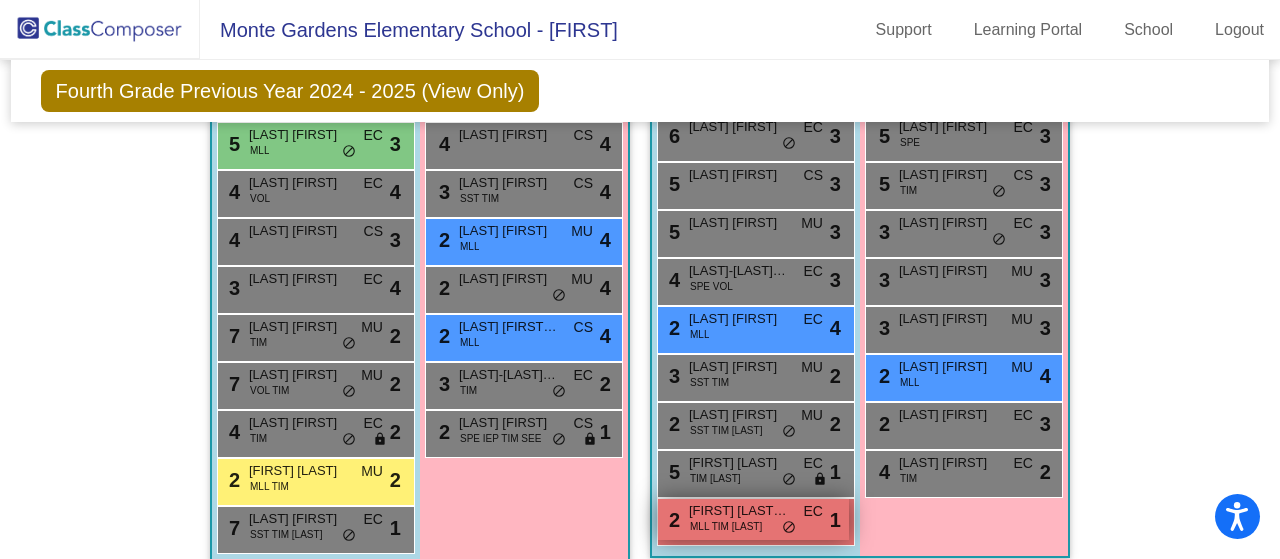 scroll, scrollTop: 1220, scrollLeft: 0, axis: vertical 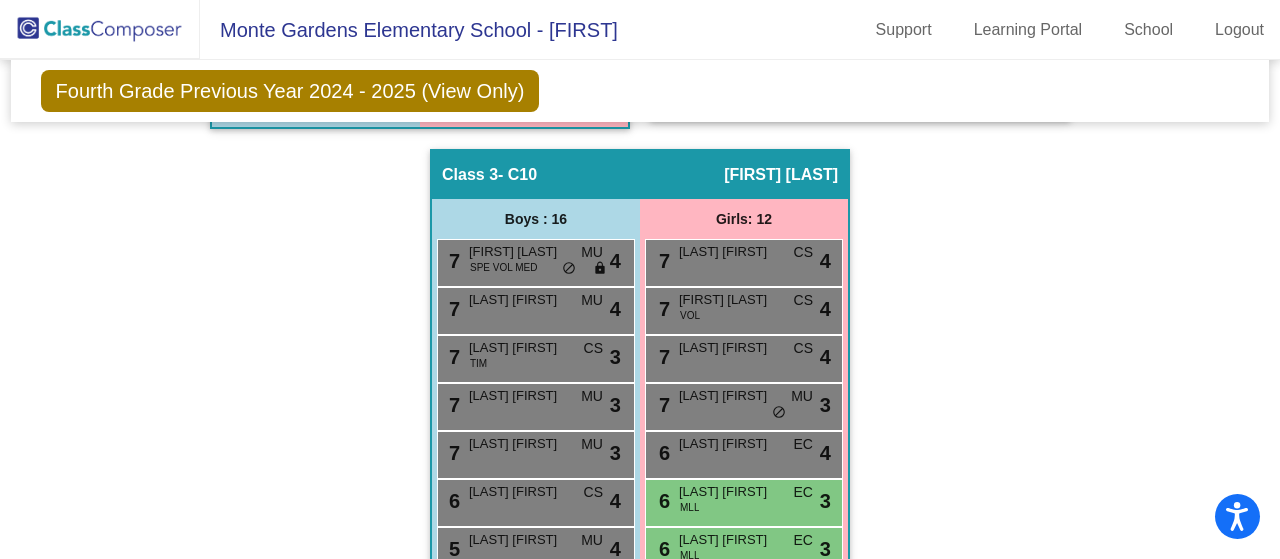 click on "Fourth Grade Previous Year 2024 - 2025 (View Only)" 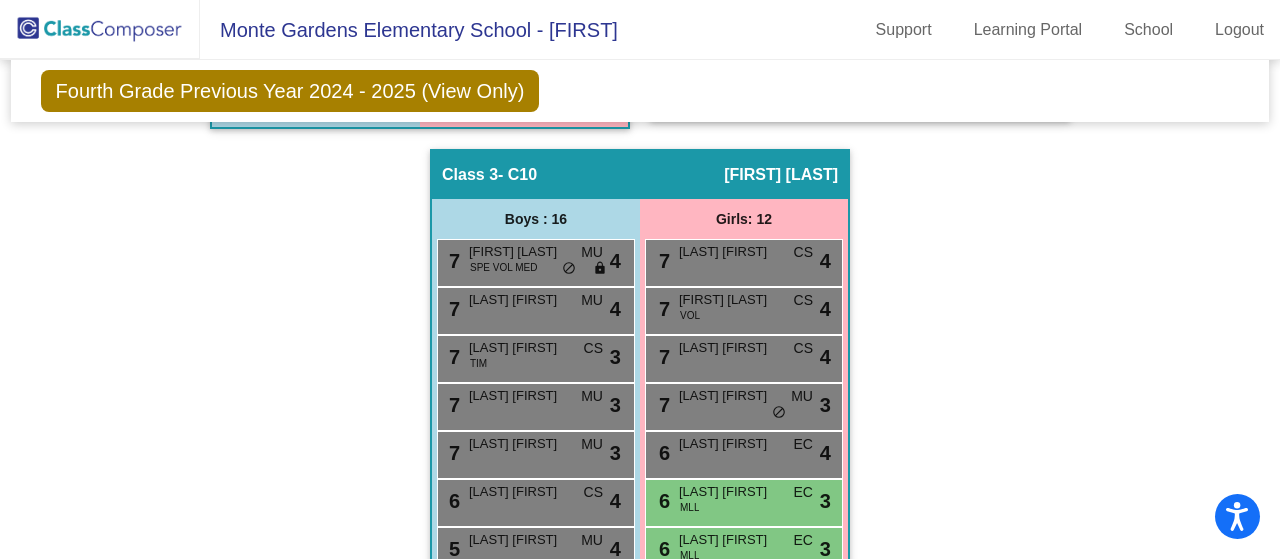click on "Fourth Grade Previous Year 2024 - 2025 (View Only)  Add, Move, or Retain Students Off   On  Incoming   Digital Data Wall" 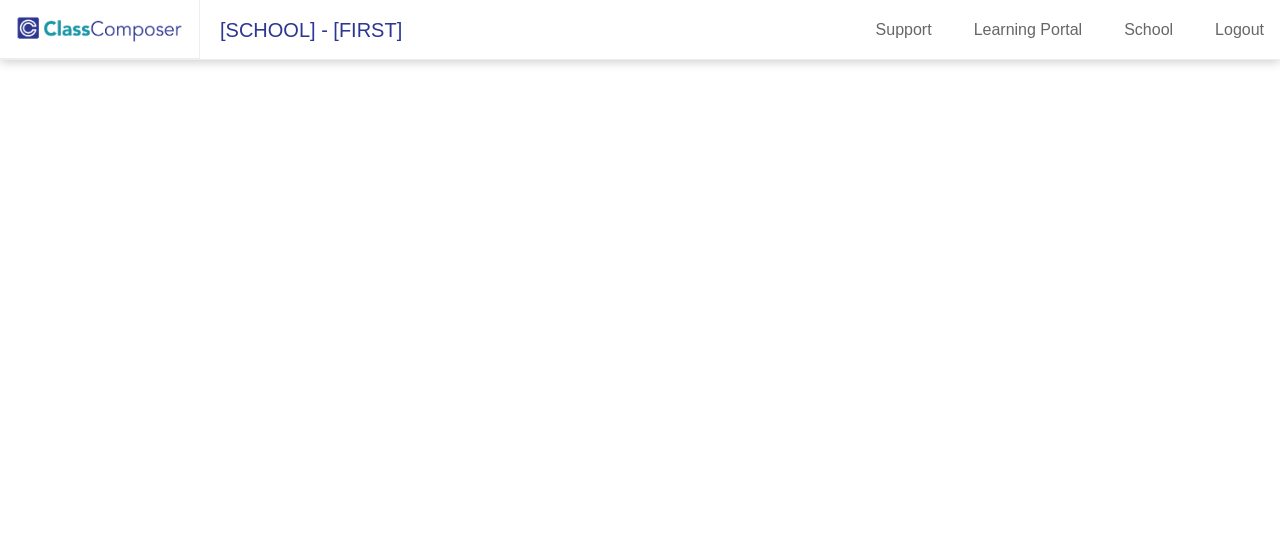 scroll, scrollTop: 0, scrollLeft: 0, axis: both 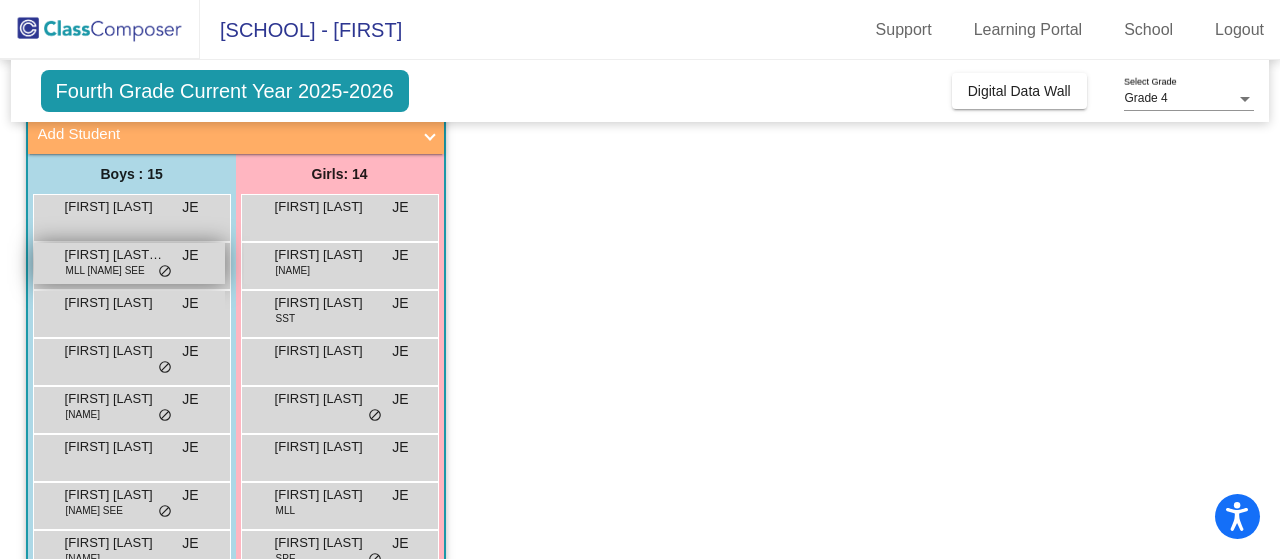 click on "MLL [NAME] SEE" at bounding box center (105, 270) 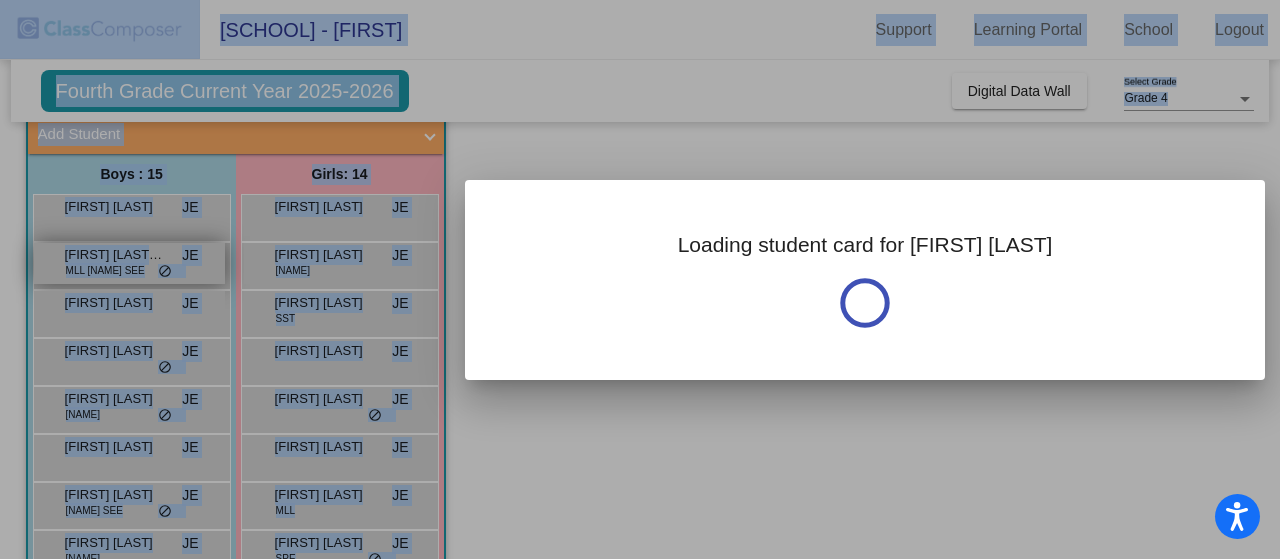 click at bounding box center [640, 279] 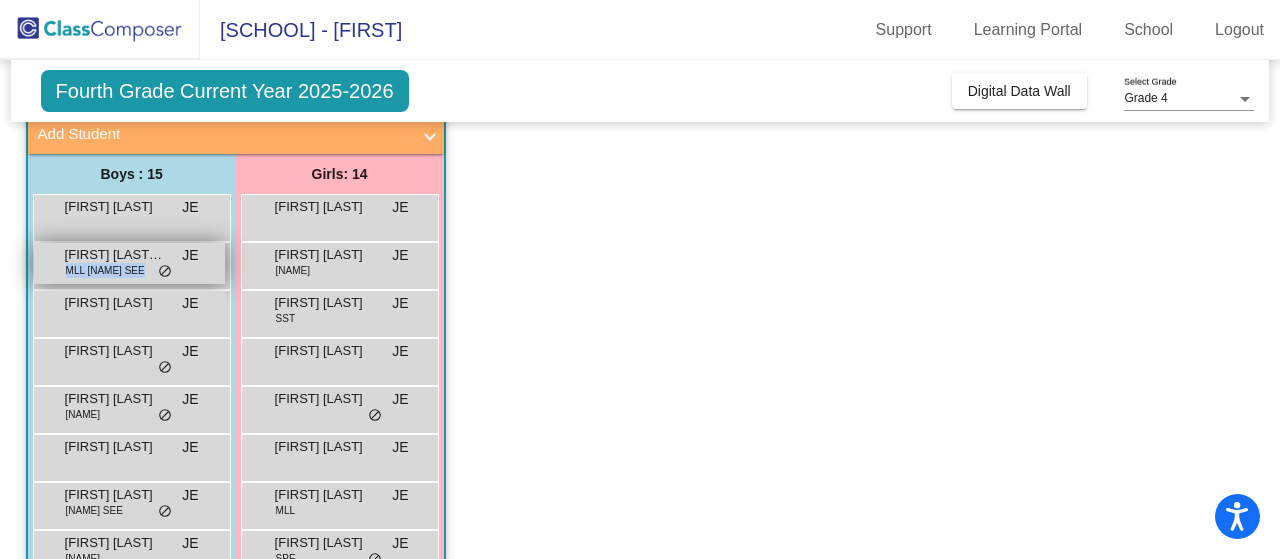 click on "MLL [NAME] SEE" at bounding box center (105, 270) 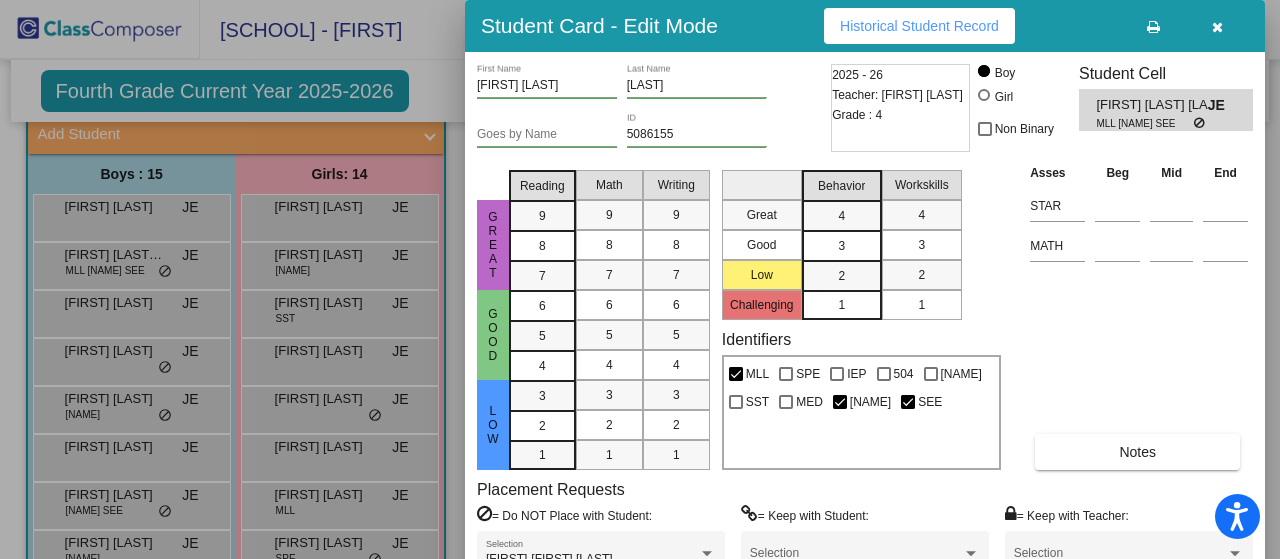 drag, startPoint x: 1272, startPoint y: 131, endPoint x: 1272, endPoint y: 181, distance: 50 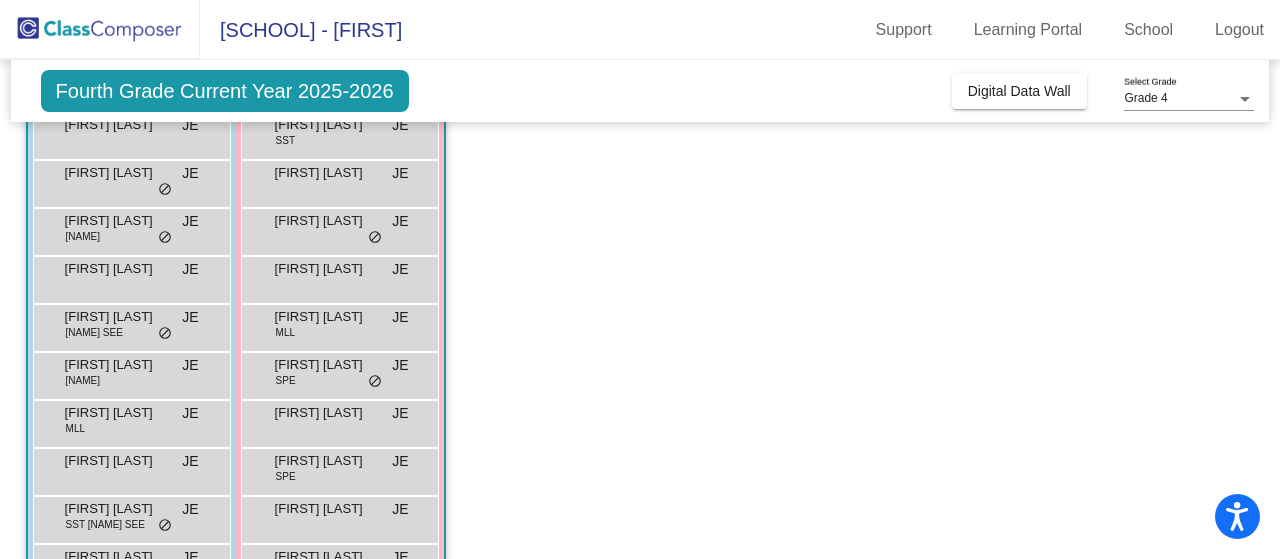 scroll, scrollTop: 0, scrollLeft: 0, axis: both 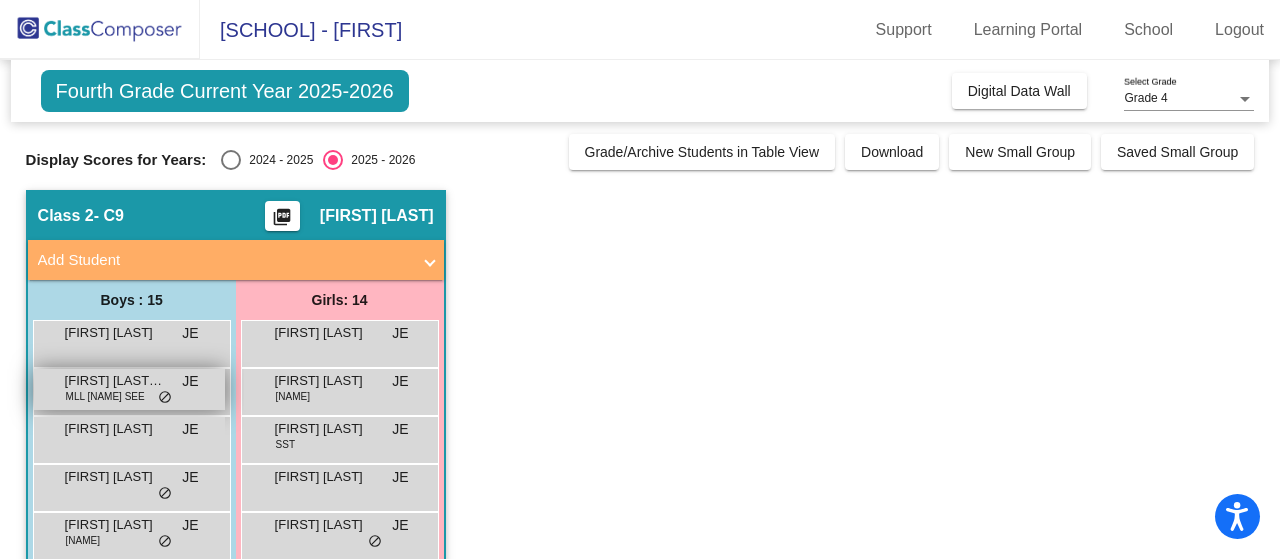 click on "[FIRST] [LAST] [LAST] MLL [NAME] SEE lock do_not_disturb_alt" at bounding box center [129, 389] 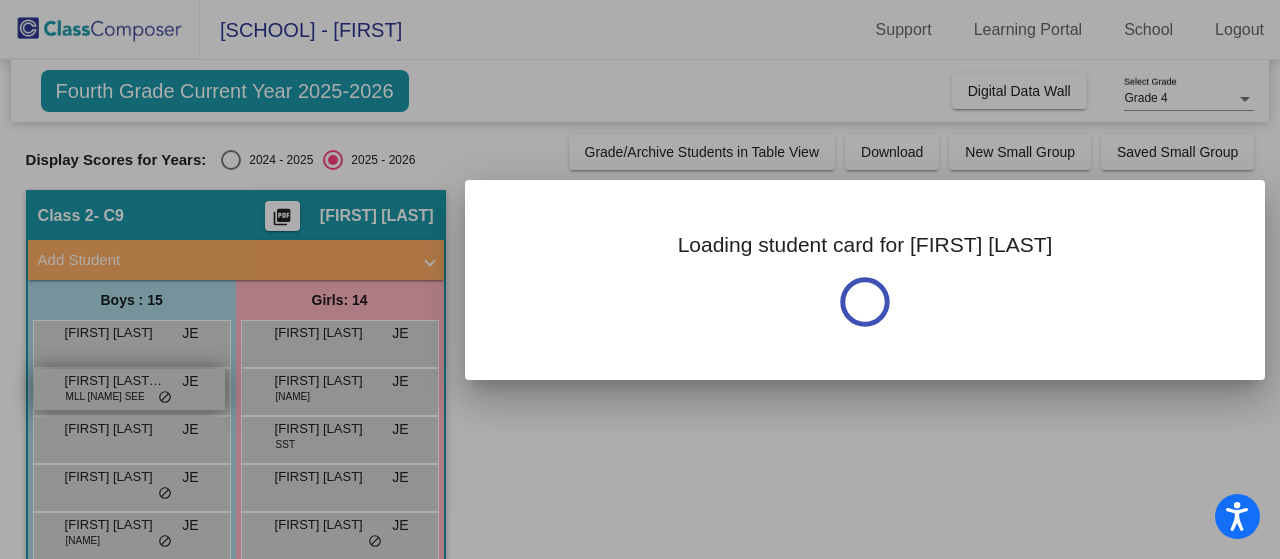 click at bounding box center [640, 279] 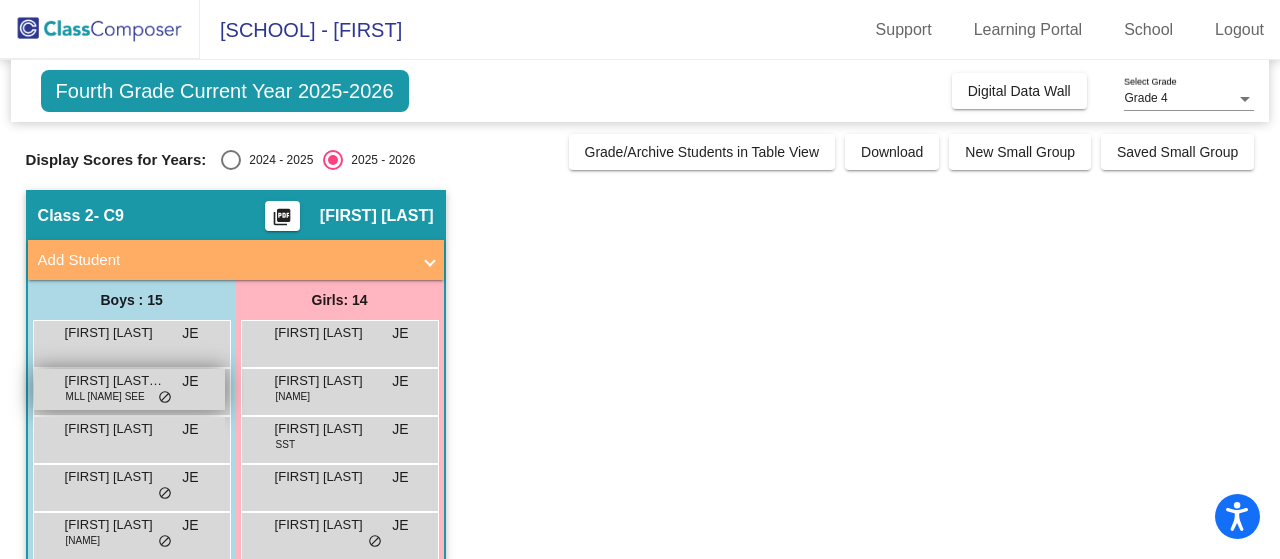 click on "[FIRST] [LAST] [LAST] MLL [NAME] SEE lock do_not_disturb_alt" at bounding box center (129, 389) 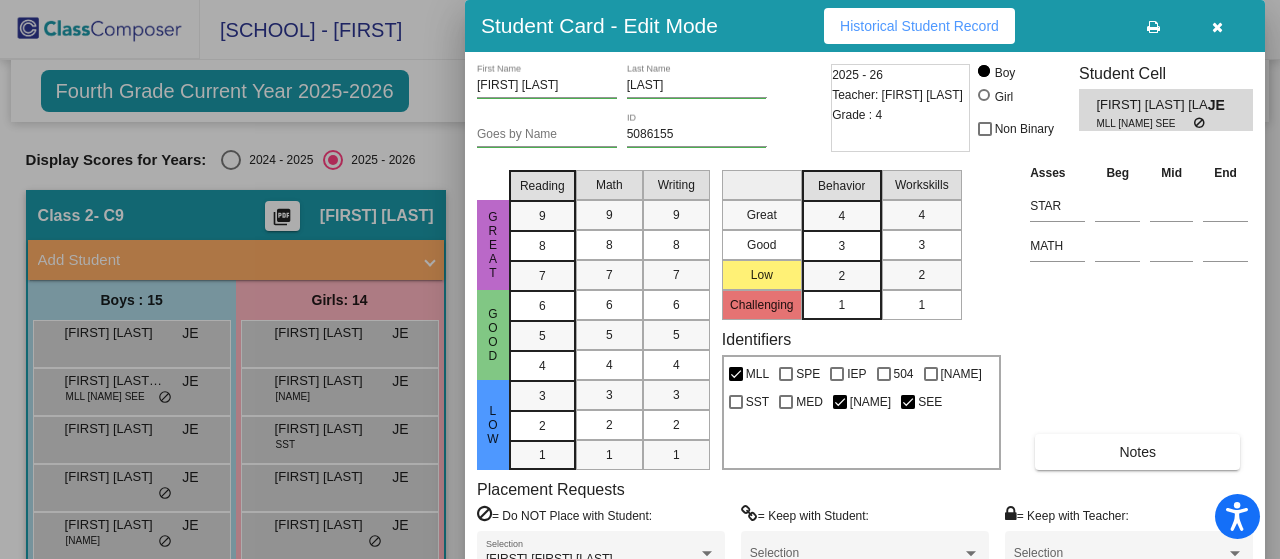 click at bounding box center (640, 279) 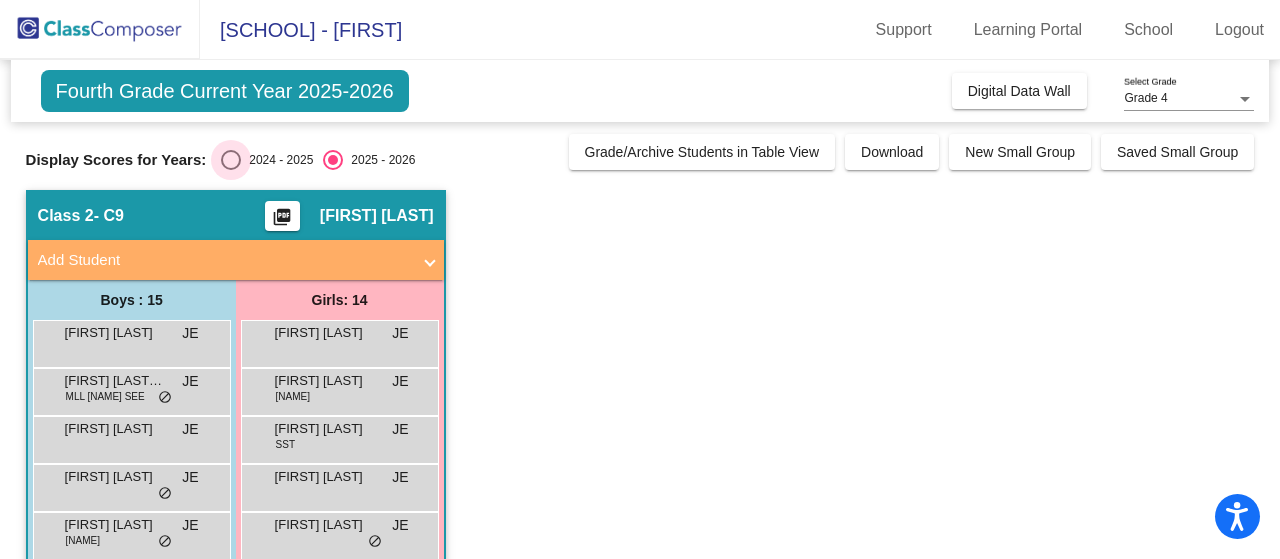 click at bounding box center (231, 160) 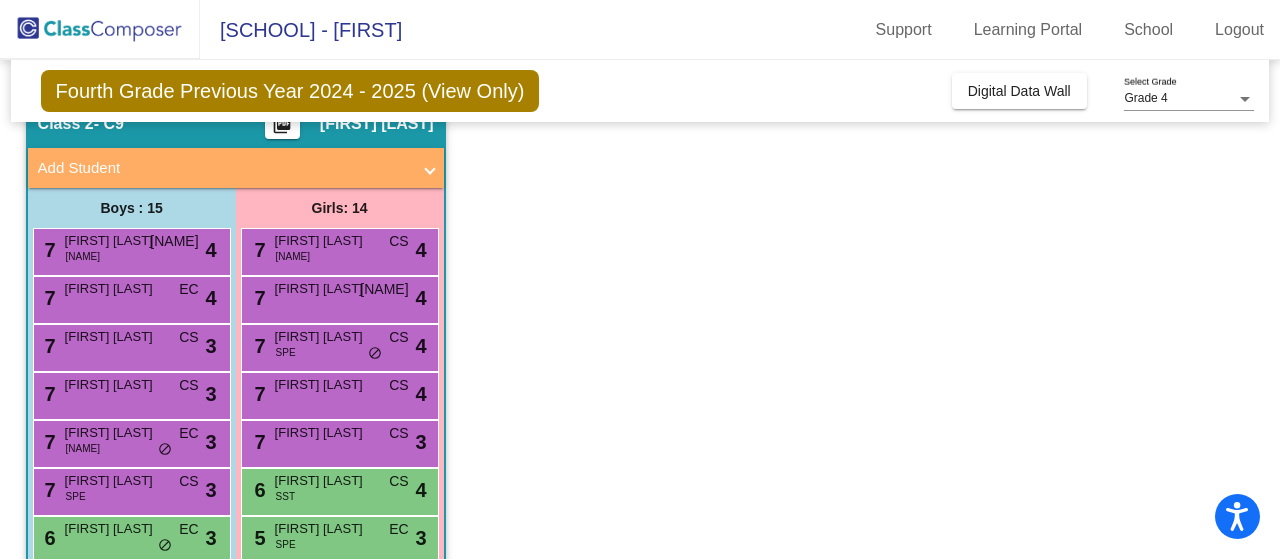 scroll, scrollTop: 122, scrollLeft: 0, axis: vertical 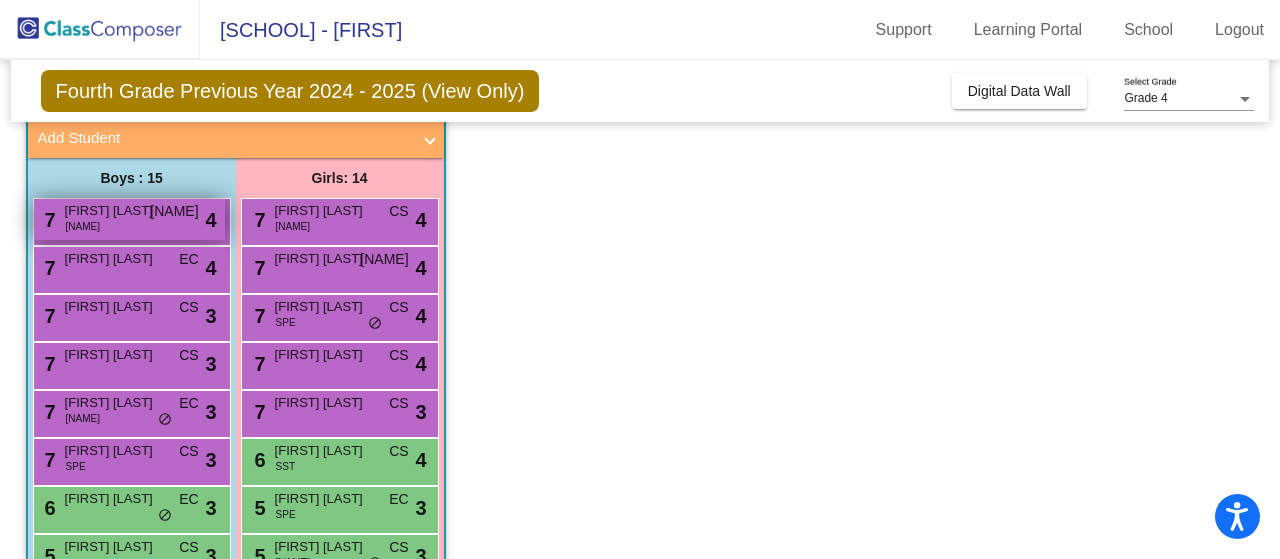 click on "[NAME]" at bounding box center (174, 211) 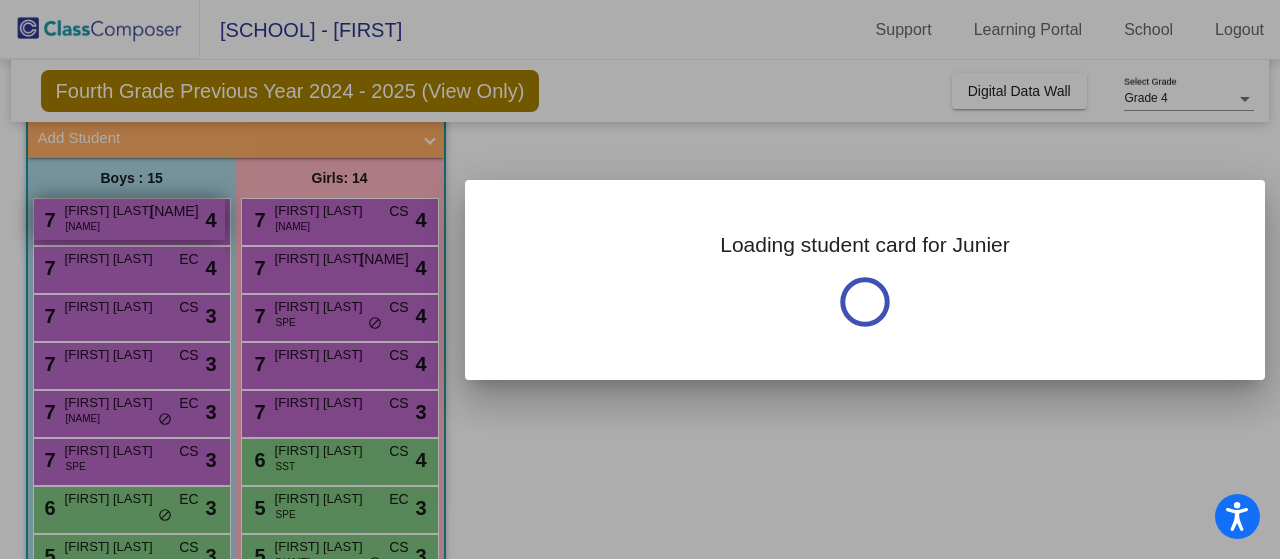 click at bounding box center [640, 279] 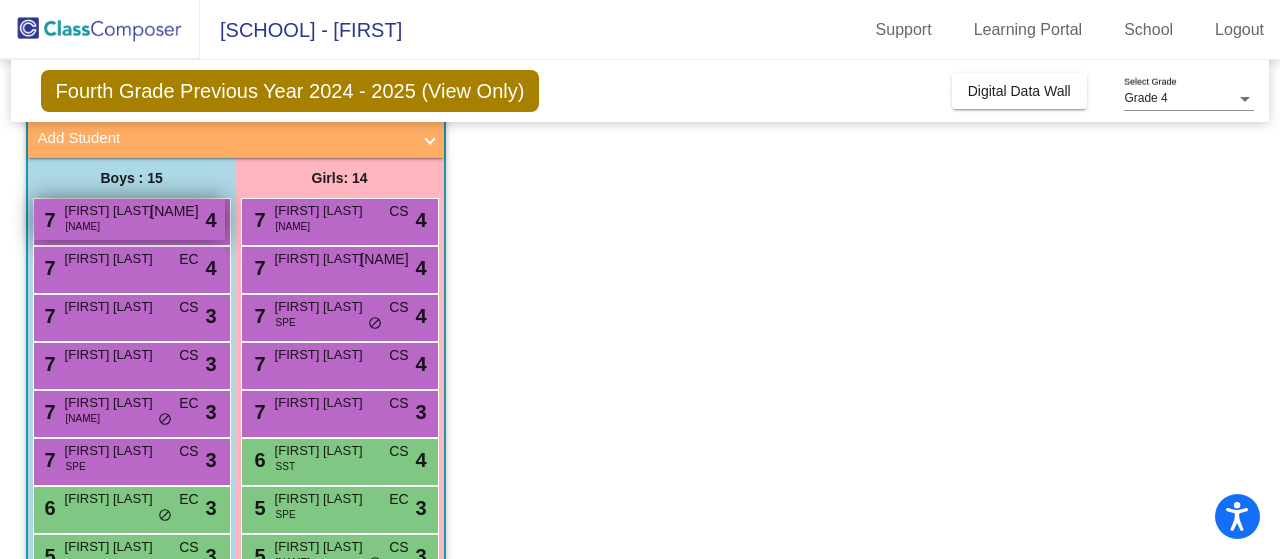 click on "[NAME]" at bounding box center (174, 211) 